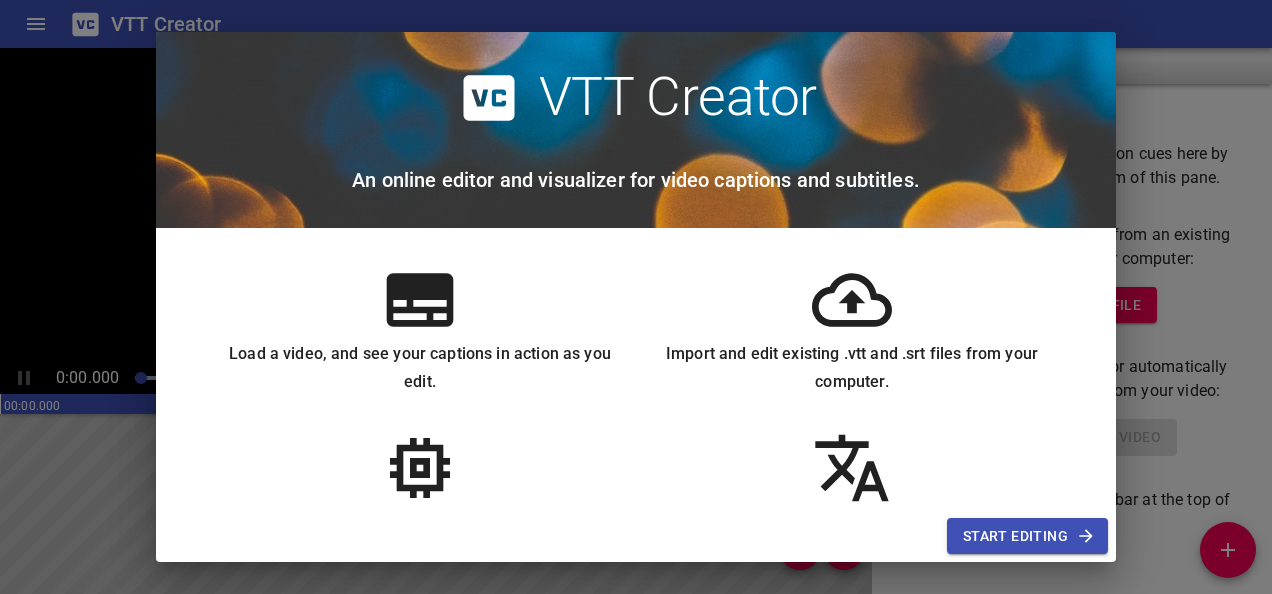 scroll, scrollTop: 0, scrollLeft: 0, axis: both 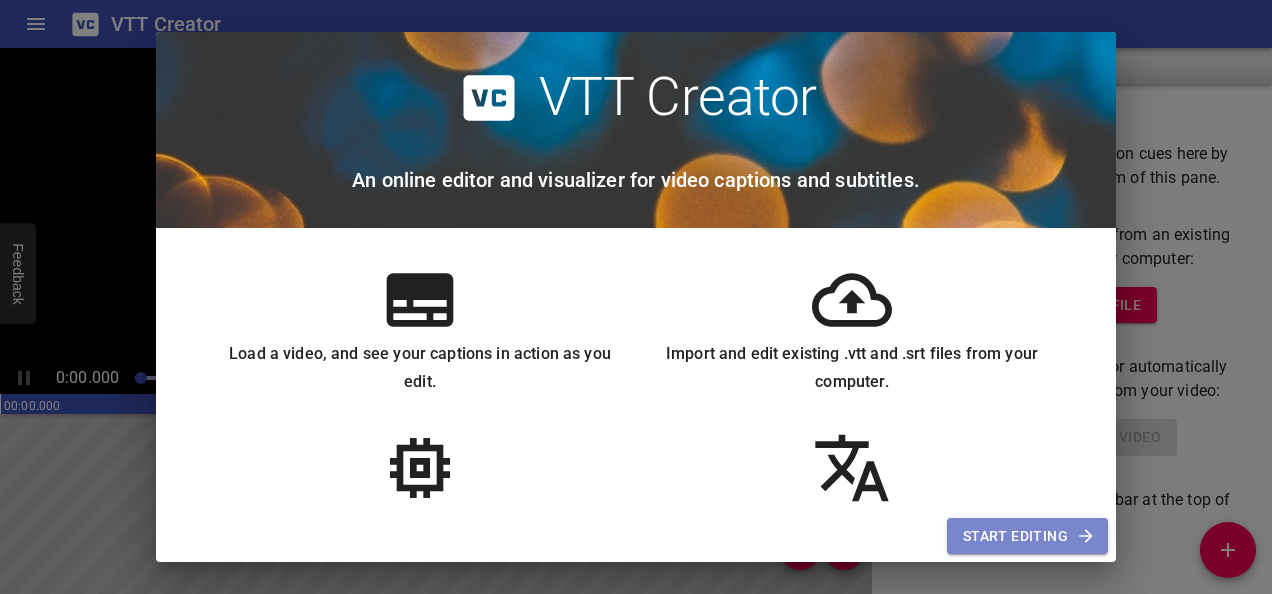 click at bounding box center [1086, 536] 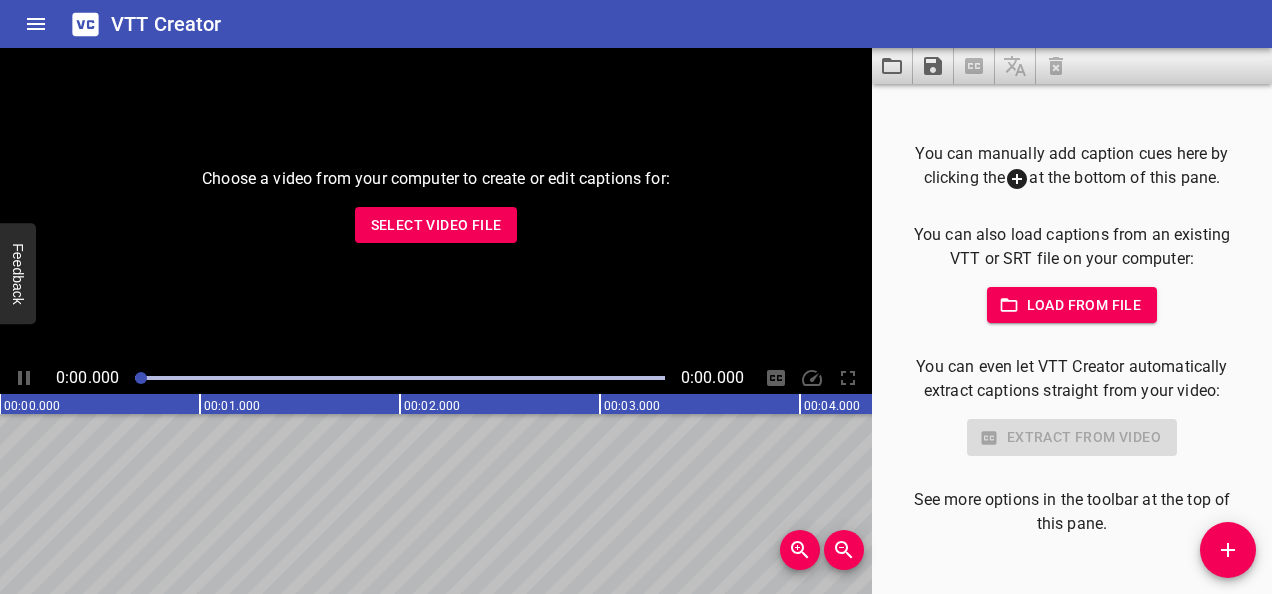 click on "Select Video File" at bounding box center (436, 225) 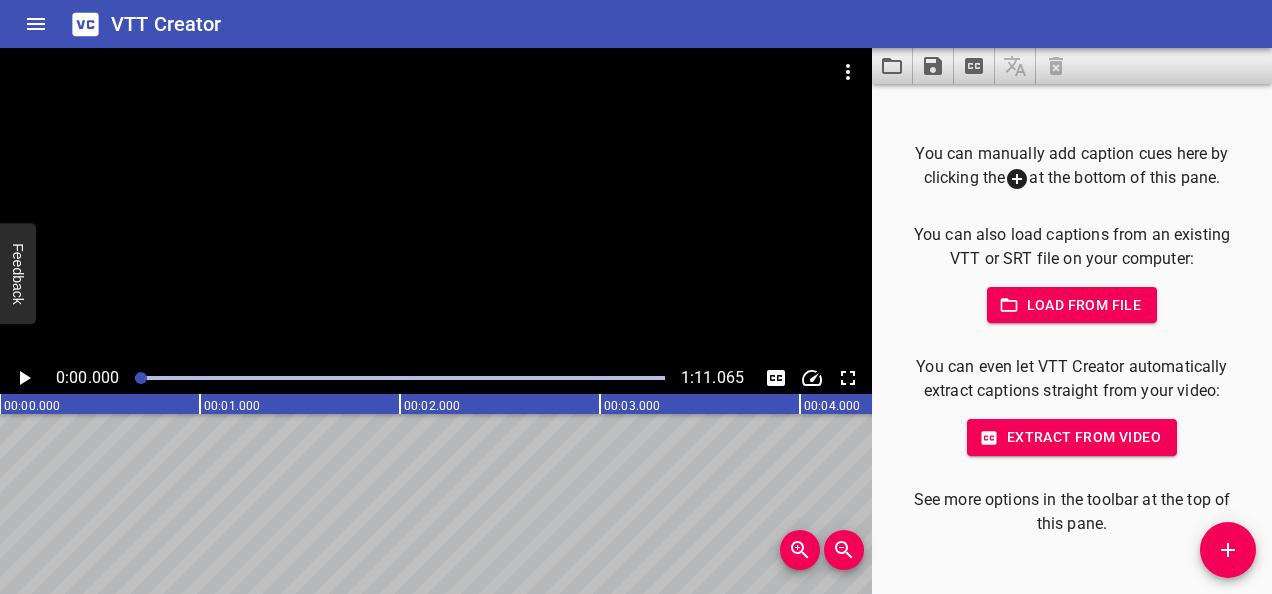 click at bounding box center (436, 205) 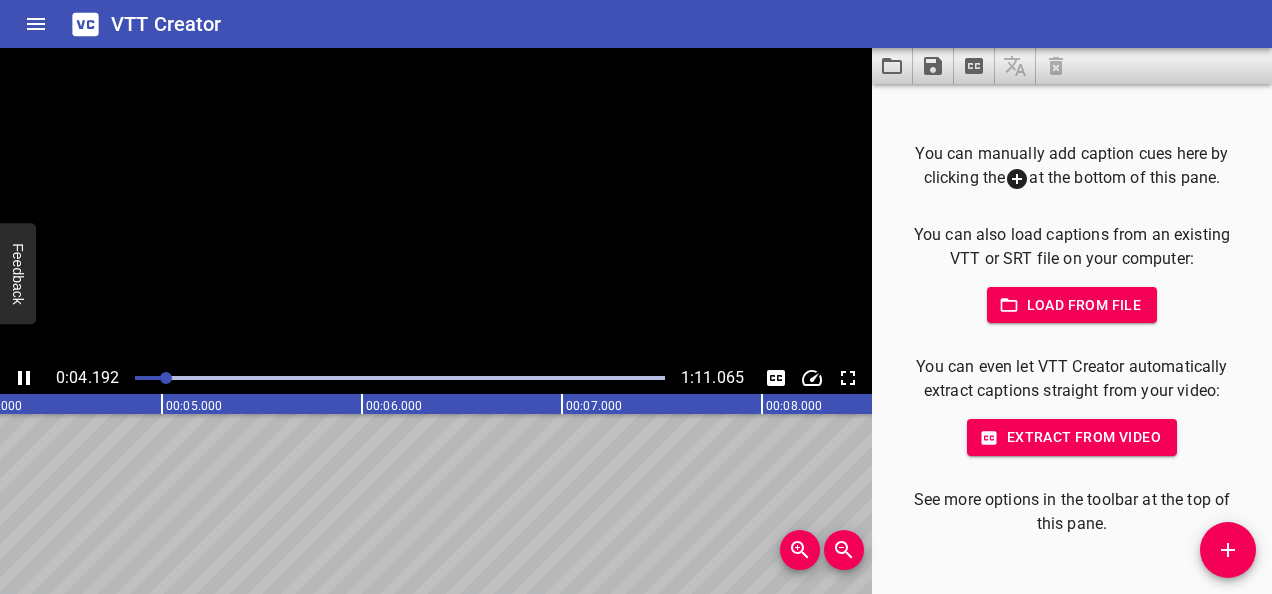 click at bounding box center (436, 205) 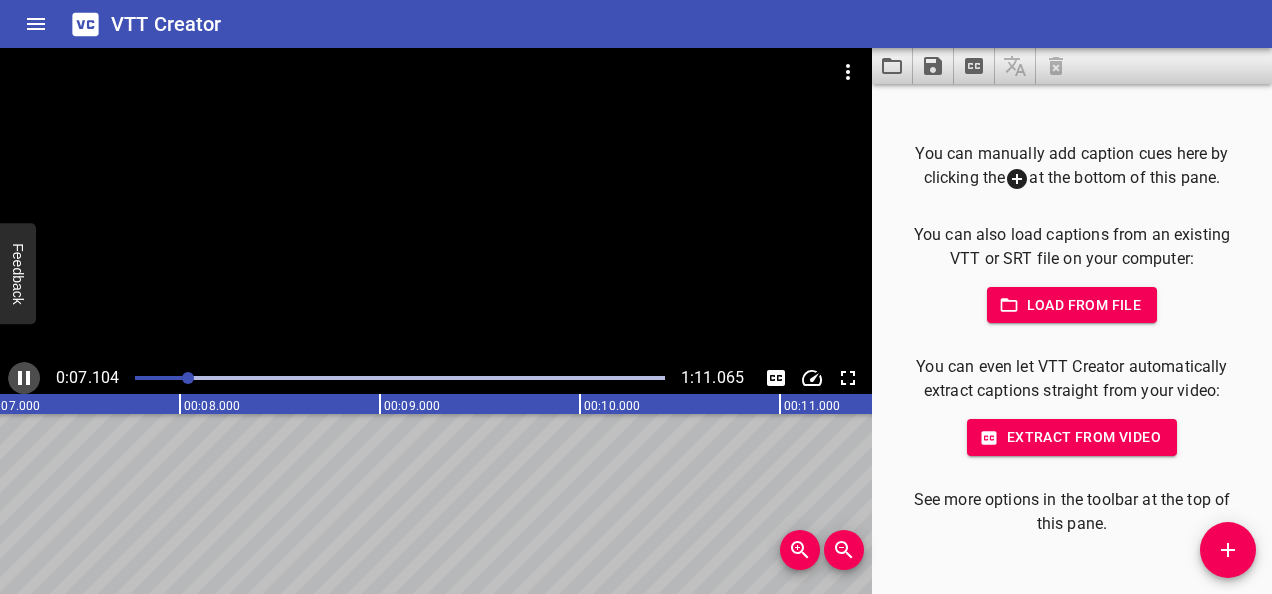 click at bounding box center (24, 378) 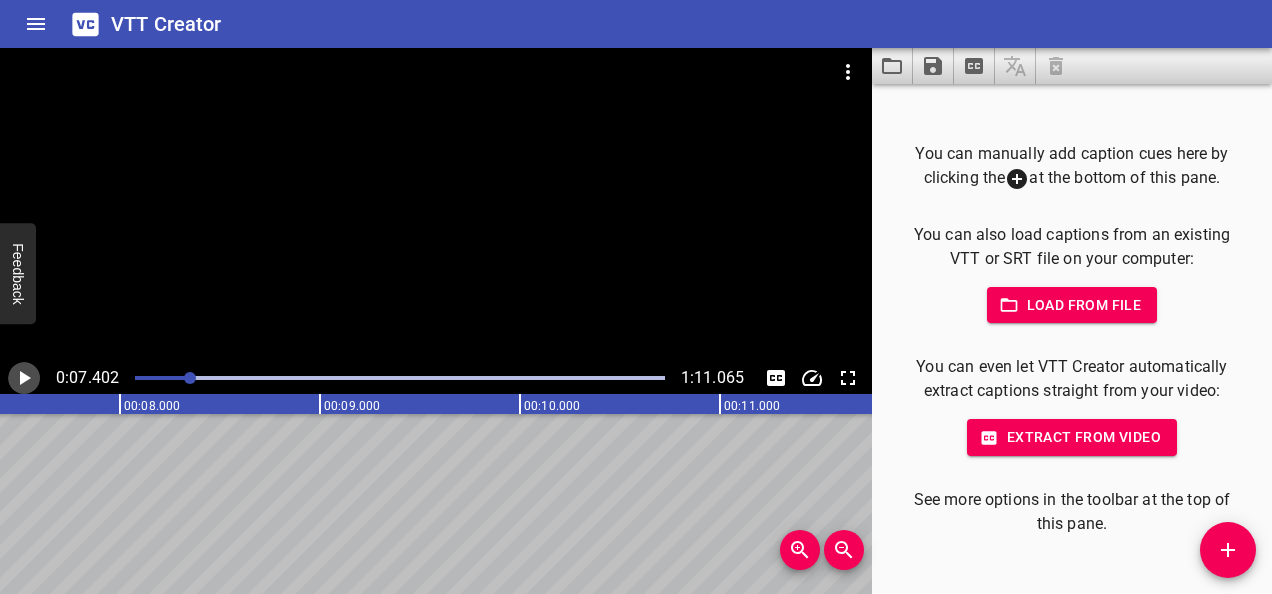 click at bounding box center [25, 378] 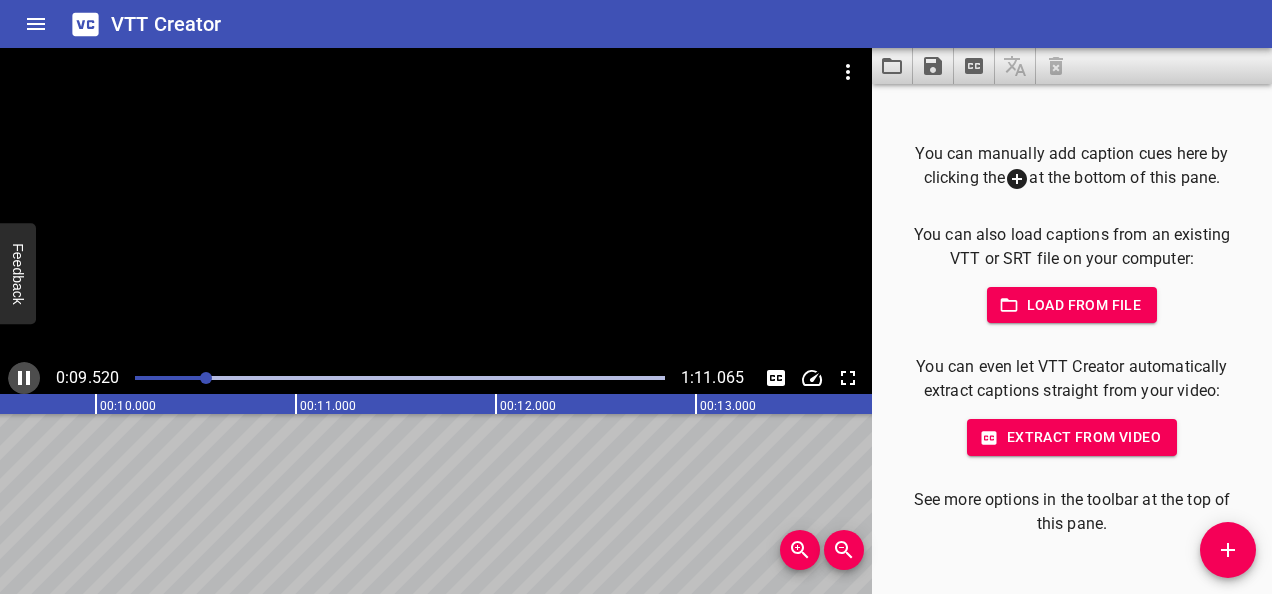 click at bounding box center [24, 378] 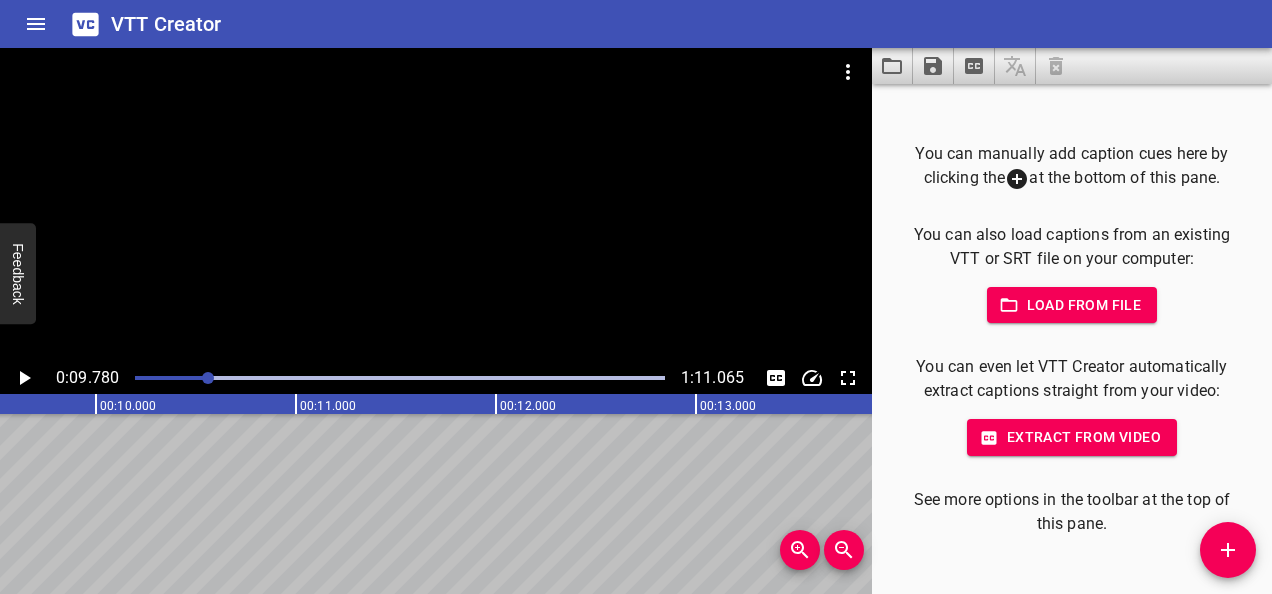 scroll, scrollTop: 0, scrollLeft: 1956, axis: horizontal 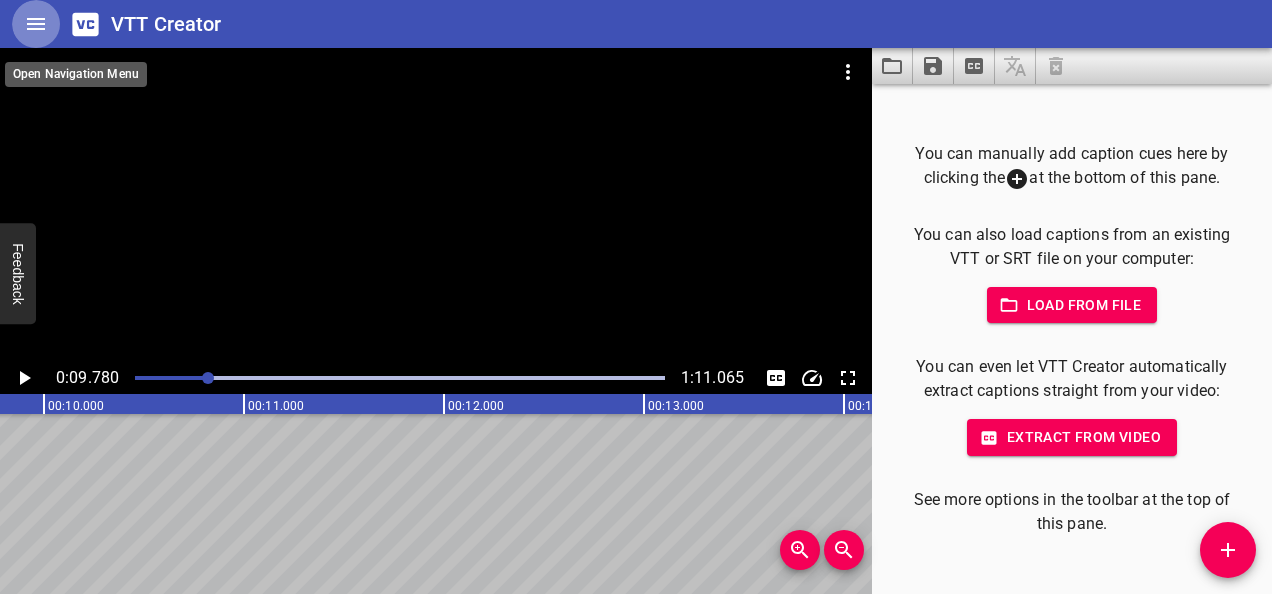 click at bounding box center [36, 24] 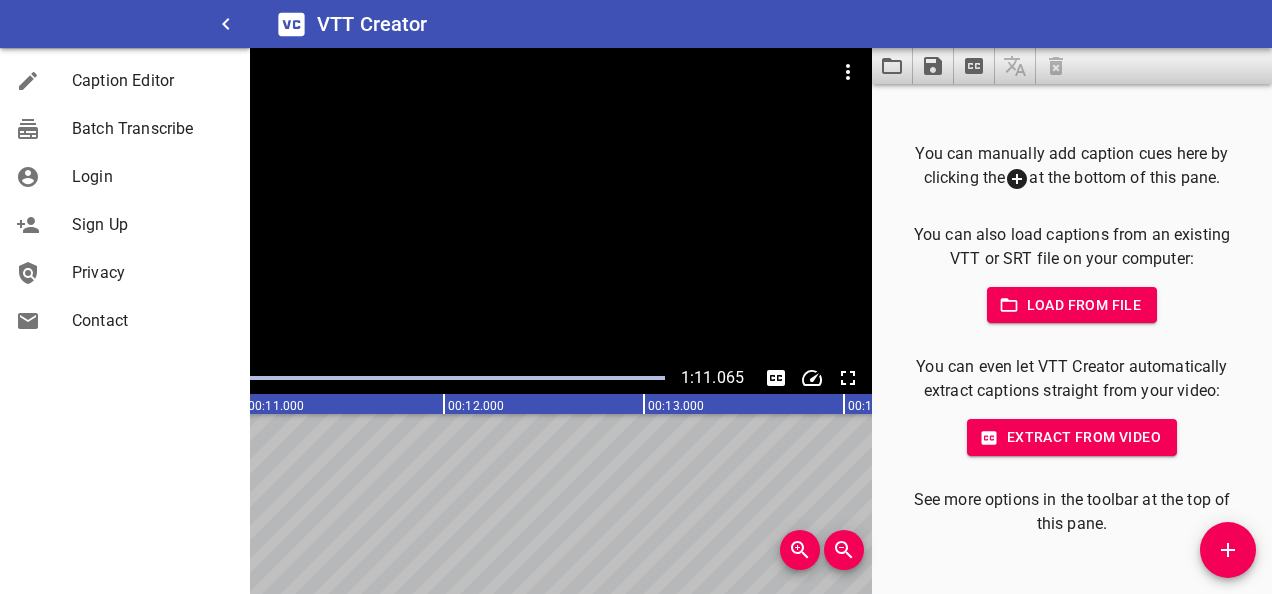 click on "Caption Editor" at bounding box center (153, 81) 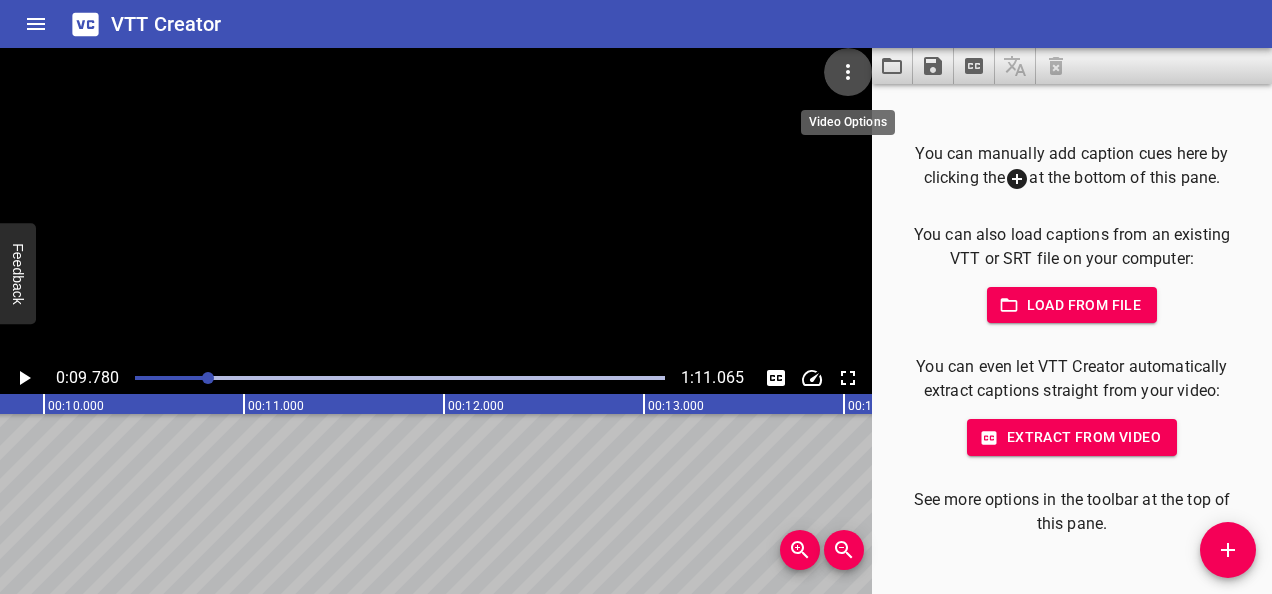 click at bounding box center [848, 72] 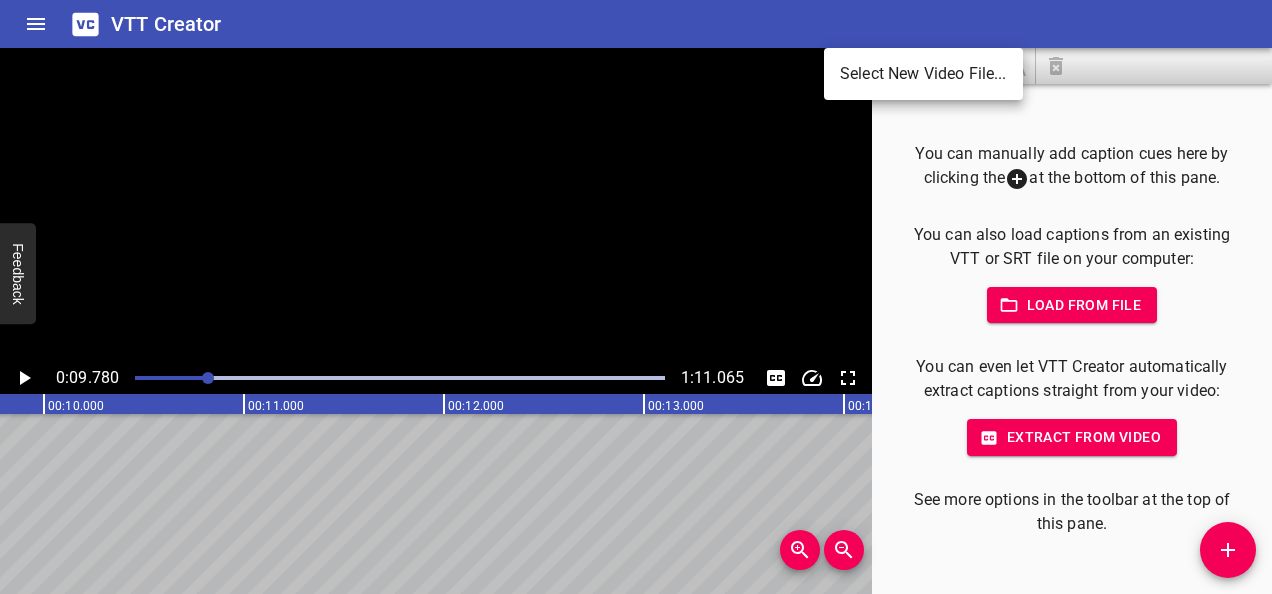 click at bounding box center [636, 297] 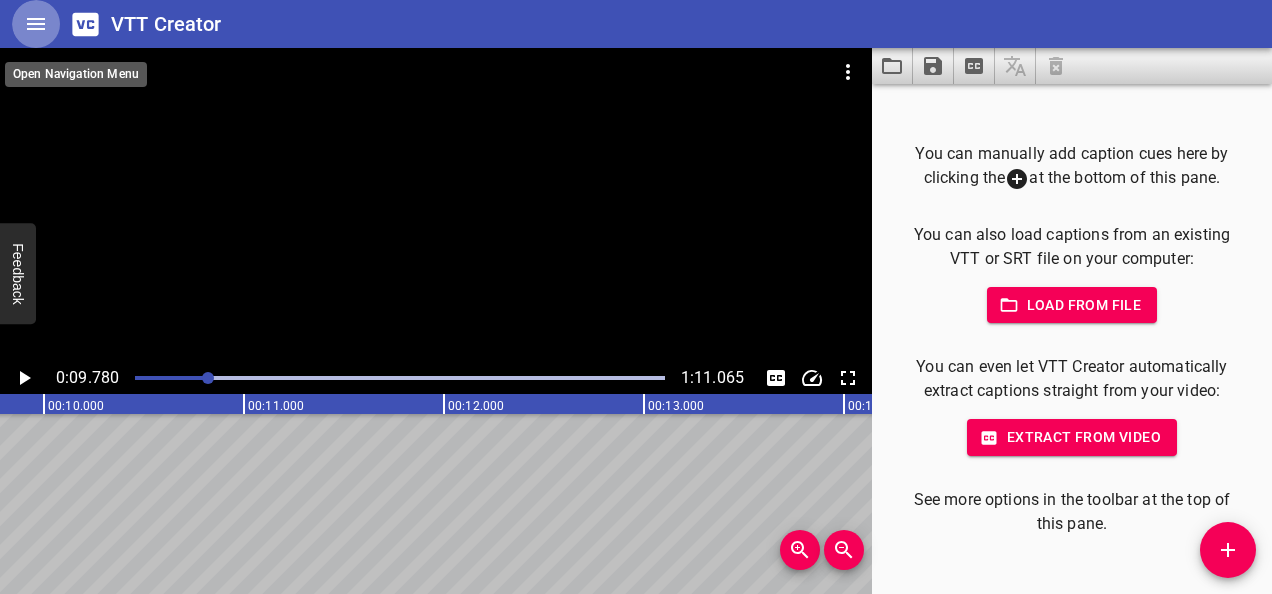 click at bounding box center (36, 24) 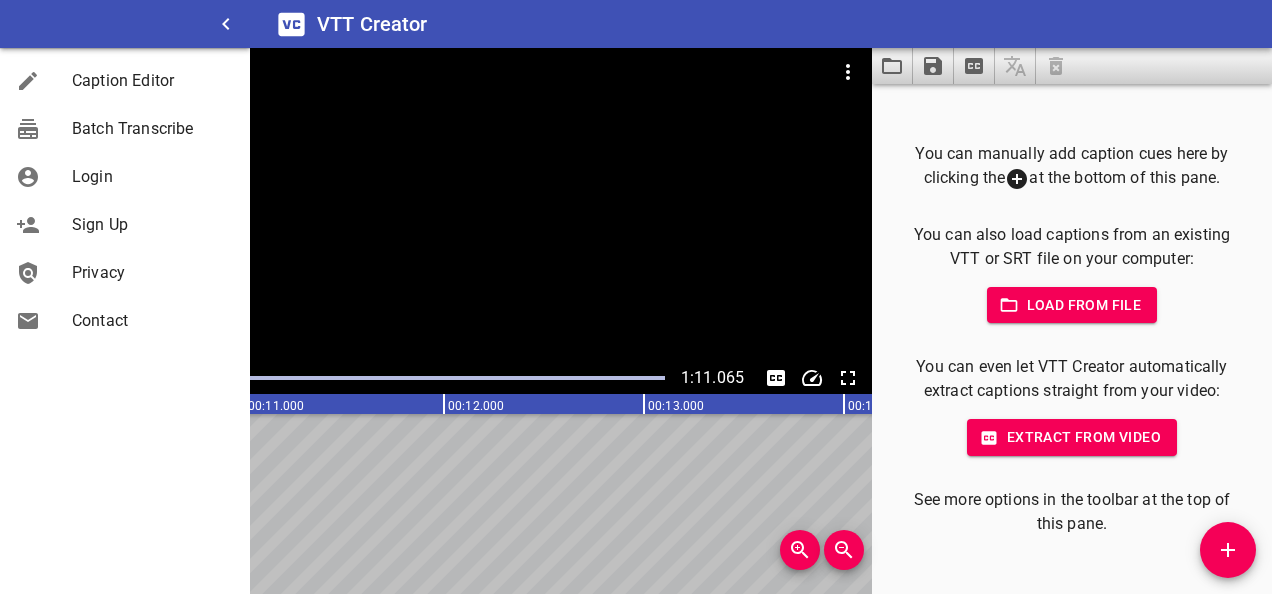 click on "Caption Editor" at bounding box center [153, 81] 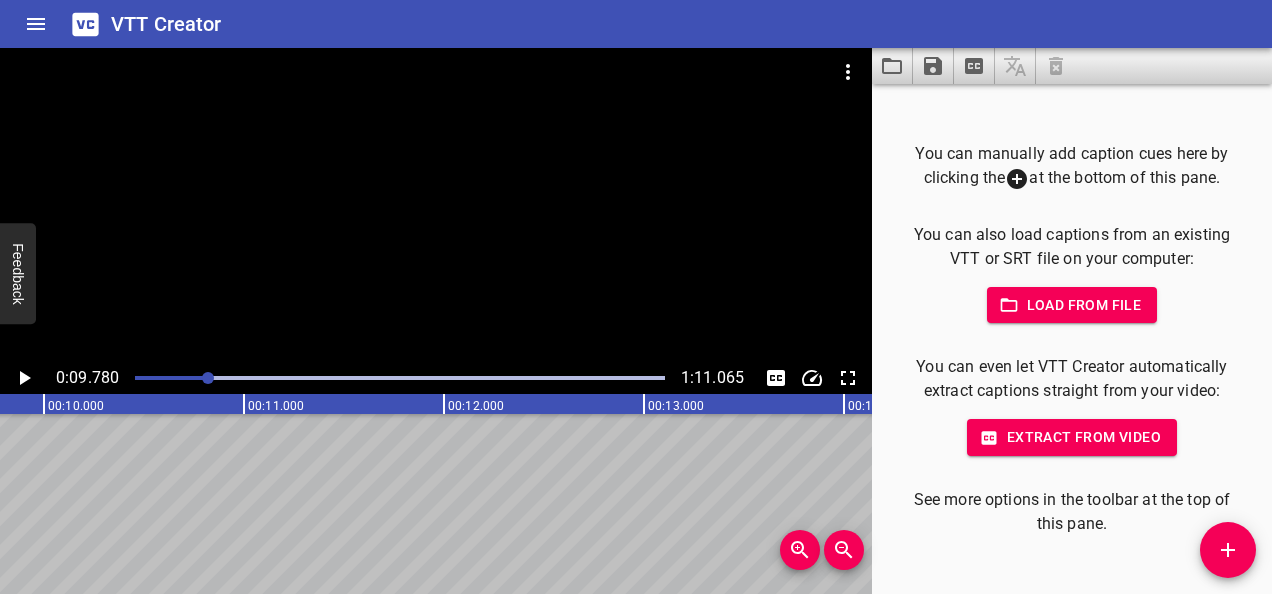 click at bounding box center (436, 205) 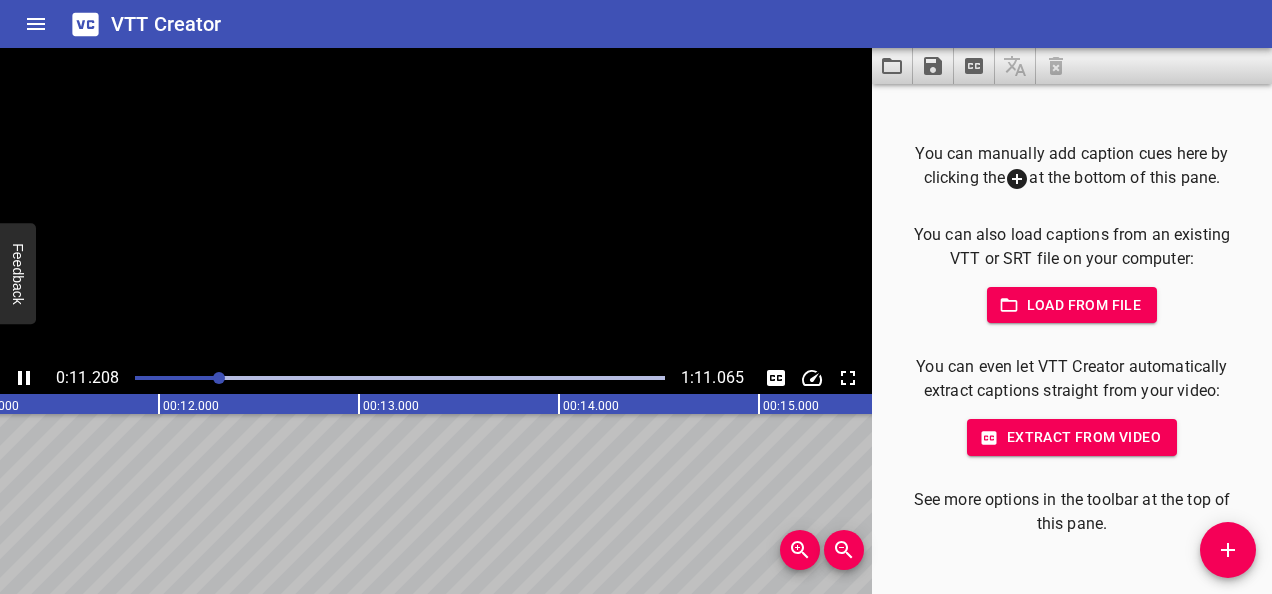 click at bounding box center [436, 205] 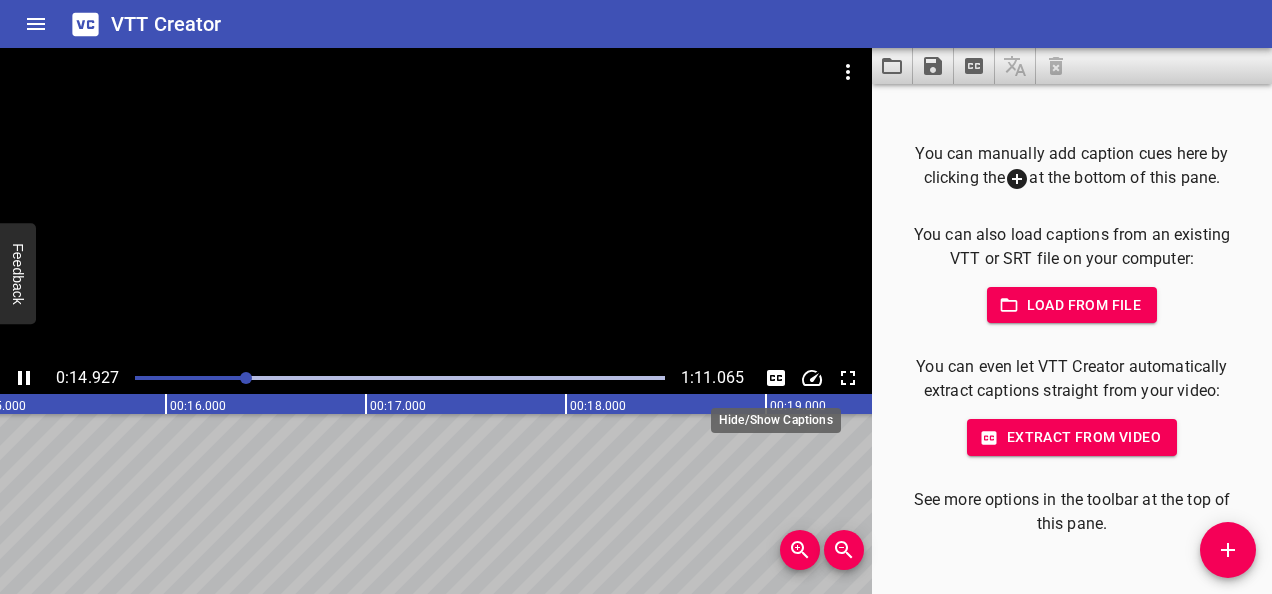 click at bounding box center [776, 378] 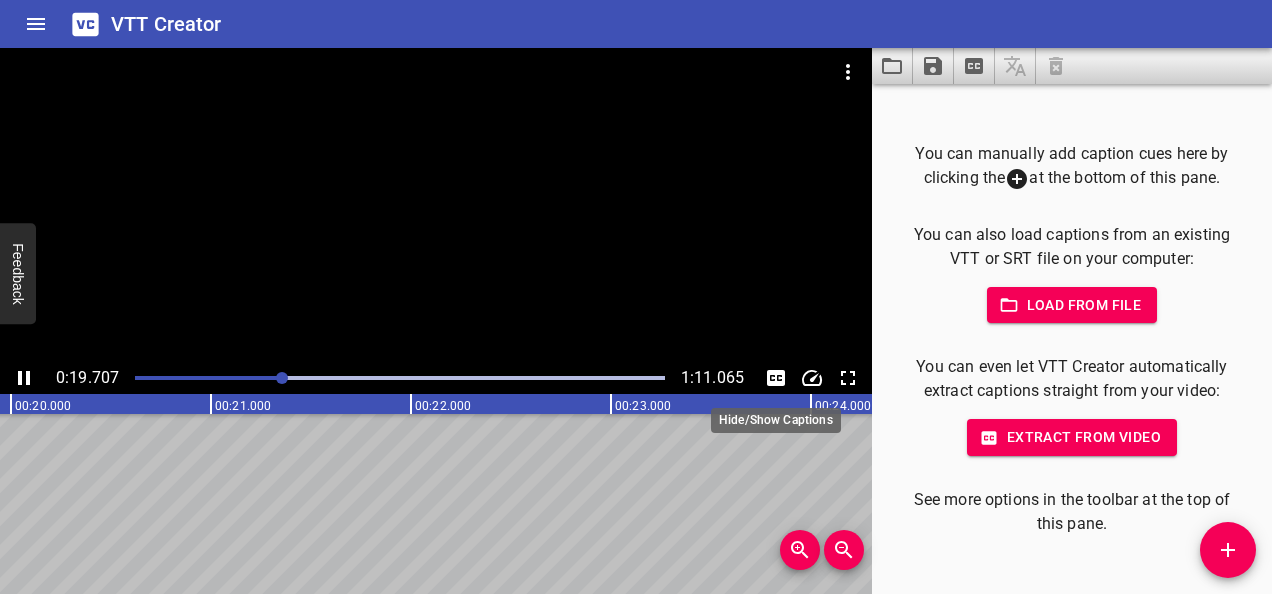 click at bounding box center [776, 378] 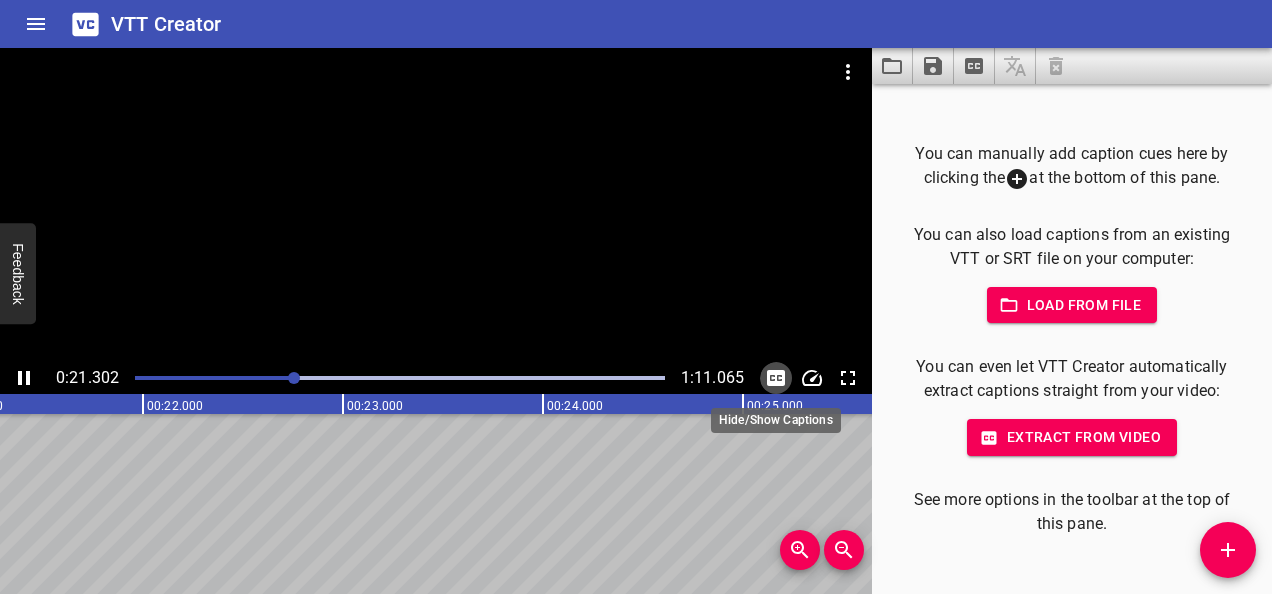 click at bounding box center (776, 378) 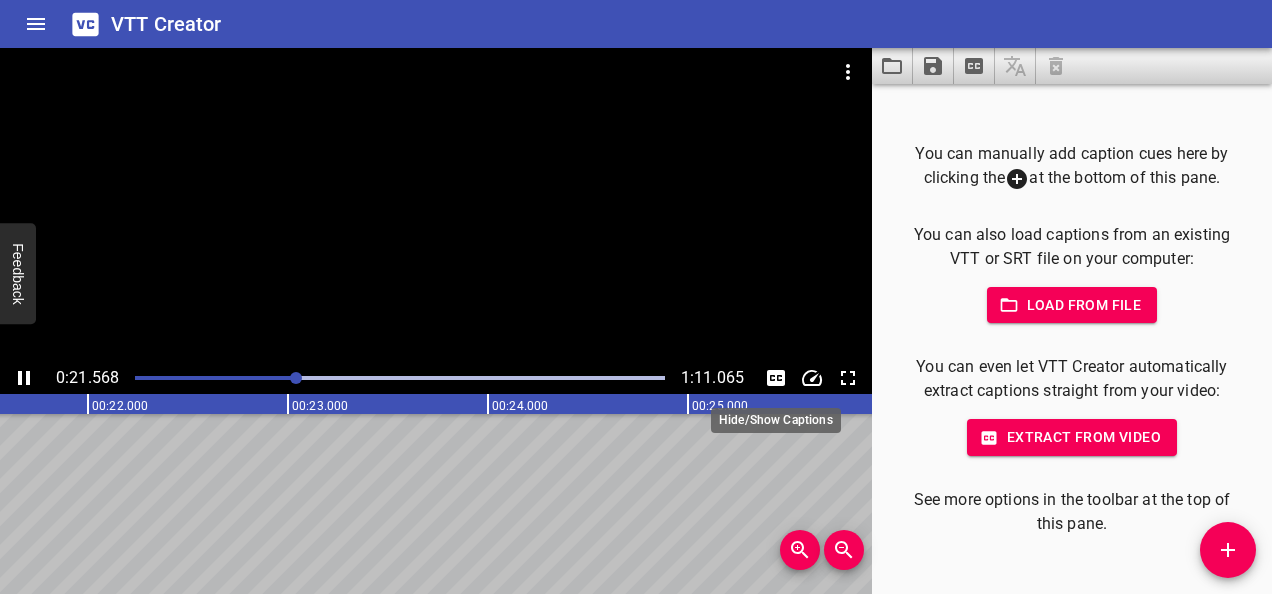 click at bounding box center (776, 378) 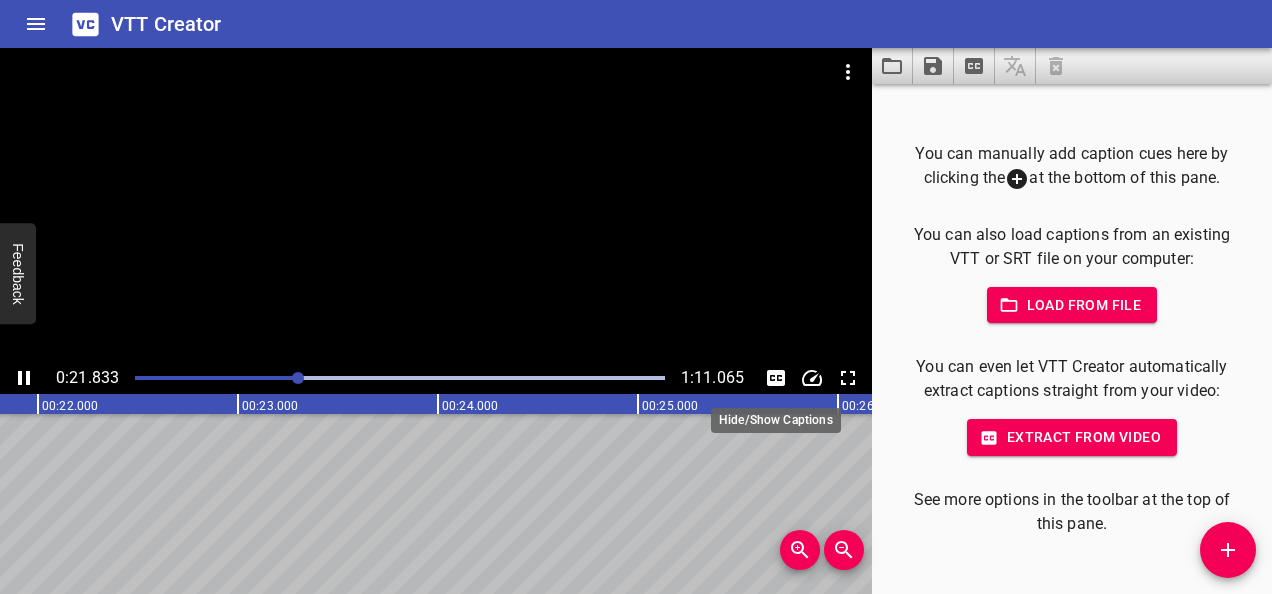click at bounding box center [776, 378] 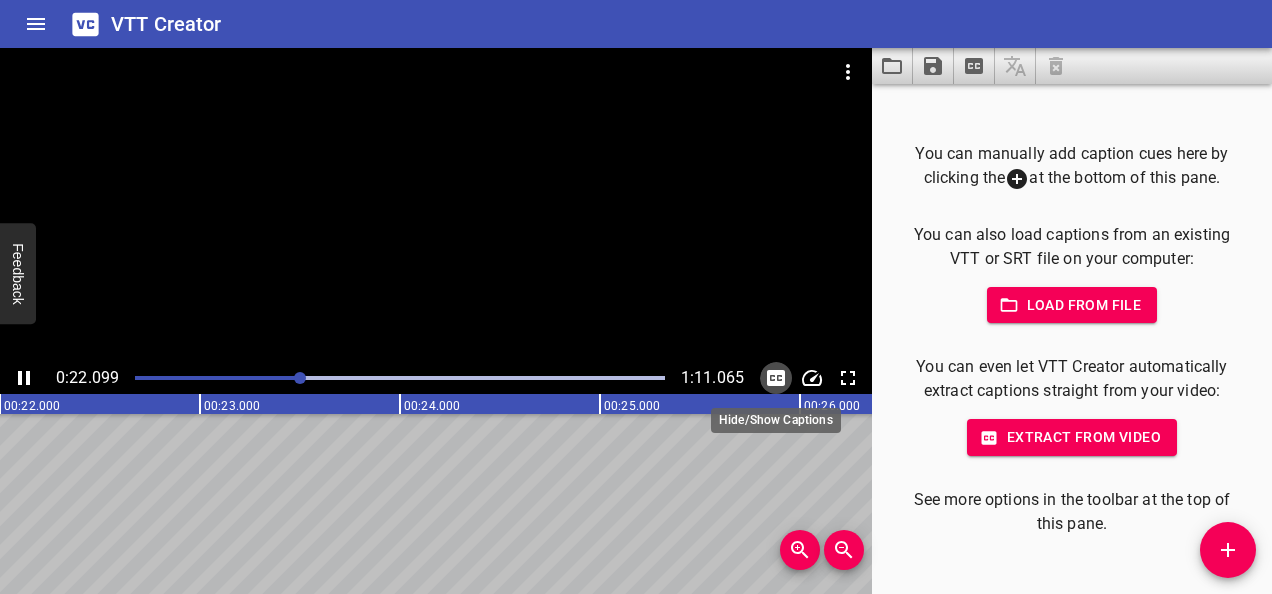 click at bounding box center [776, 378] 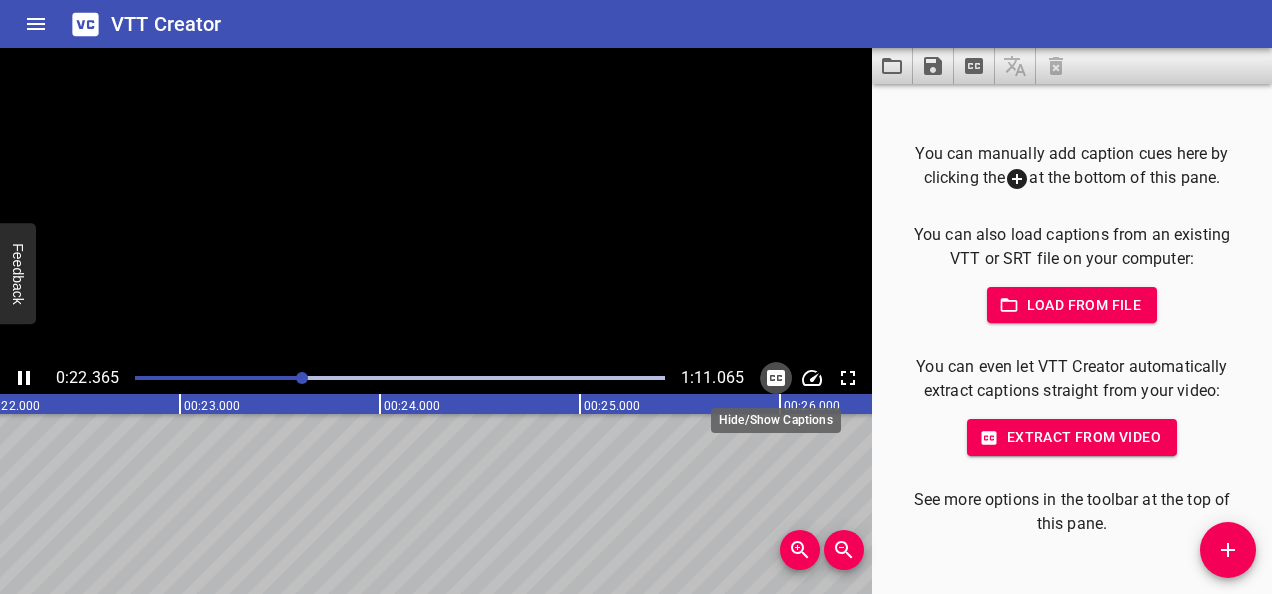 click at bounding box center (776, 378) 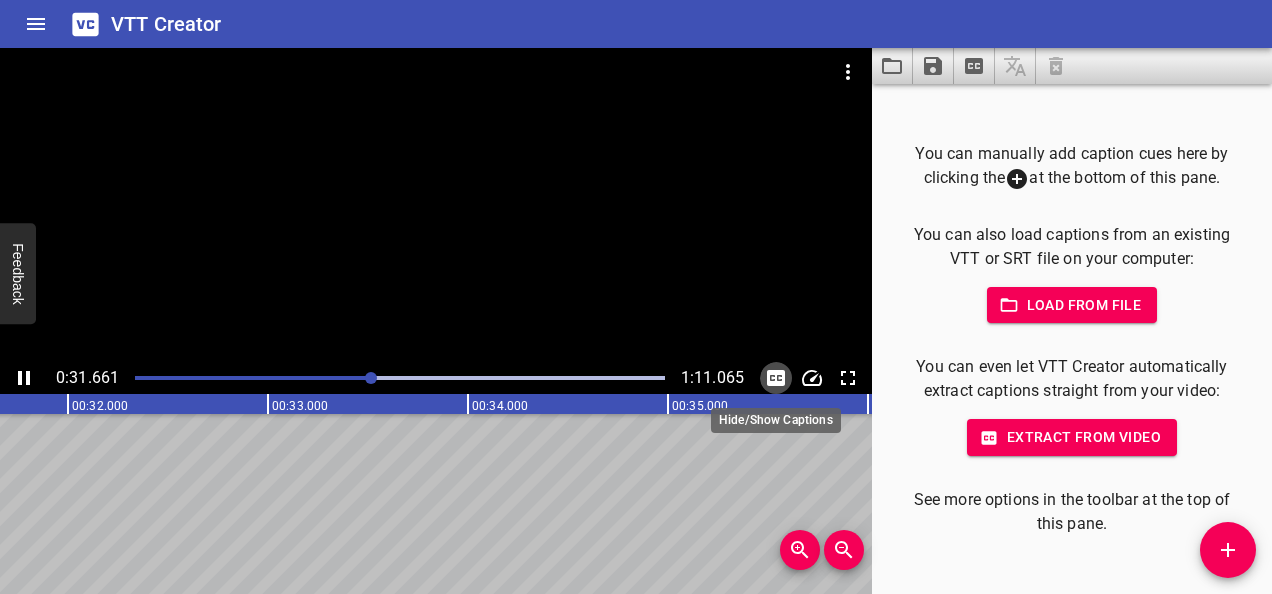 click at bounding box center [776, 378] 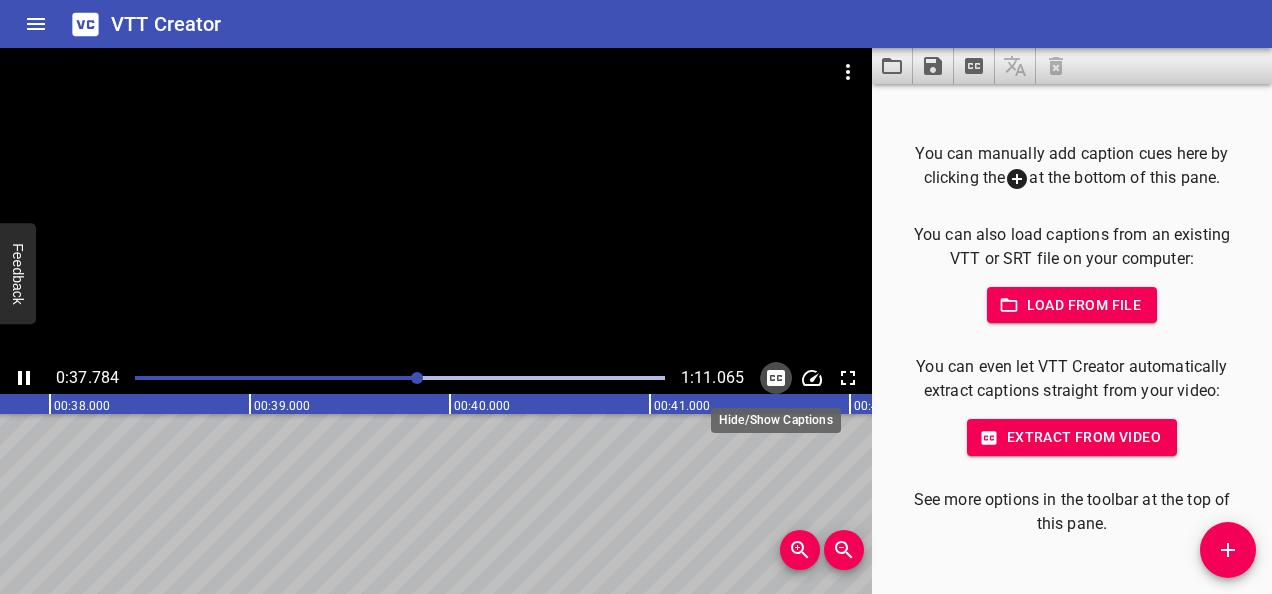 click at bounding box center [776, 378] 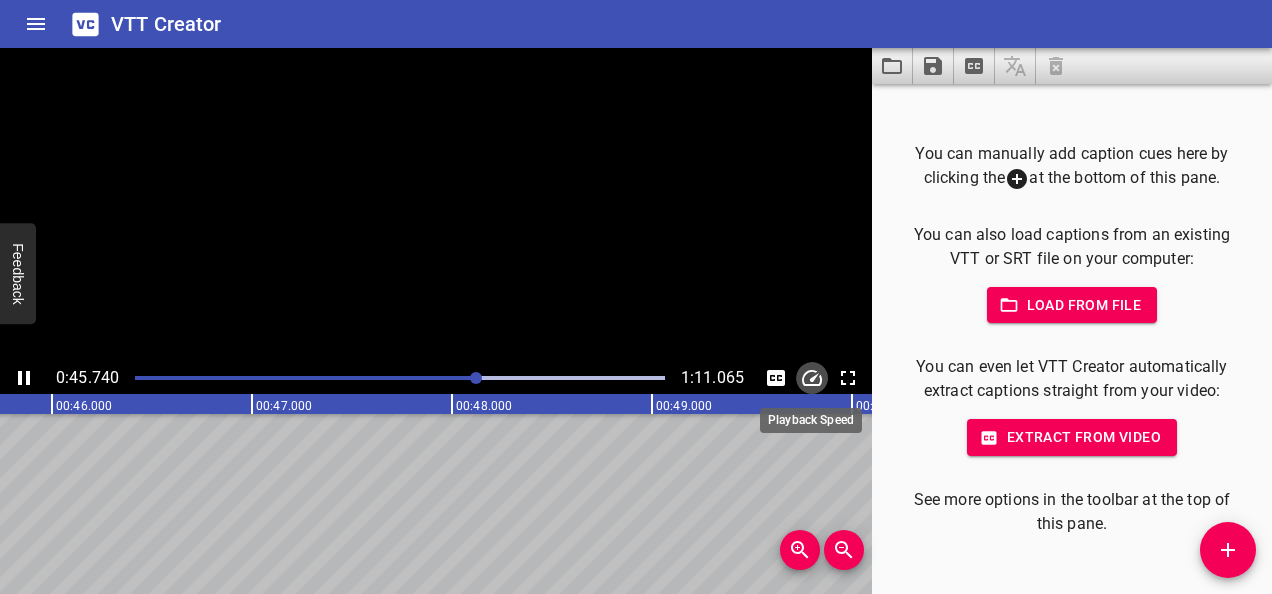 click at bounding box center [812, 378] 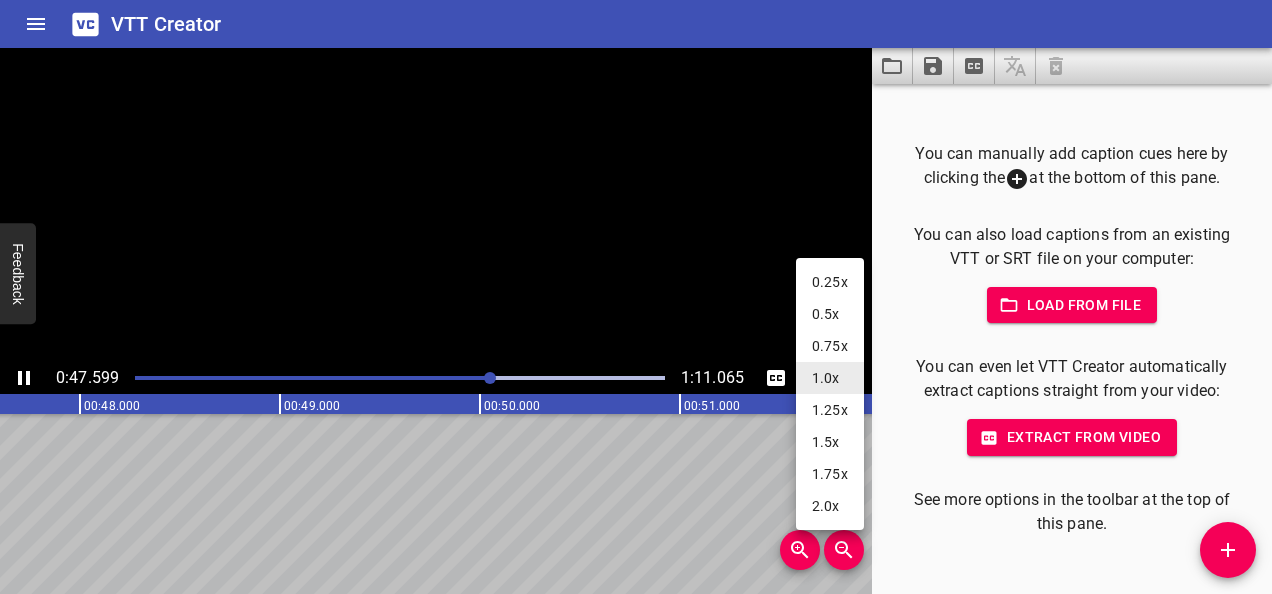 click at bounding box center (636, 297) 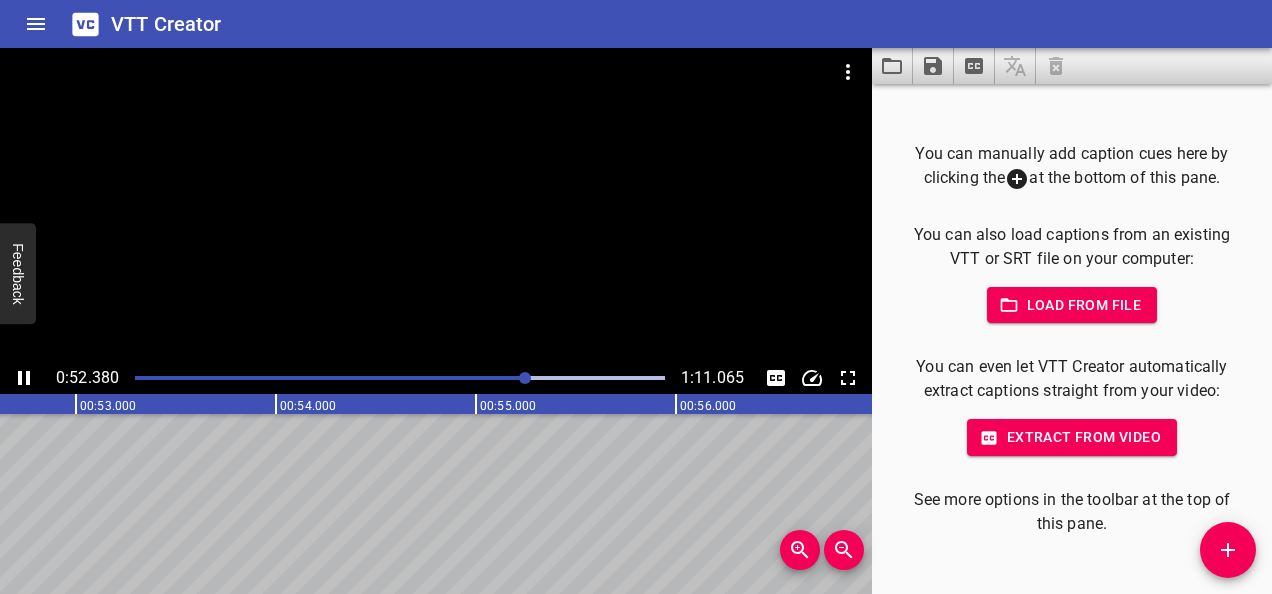 click at bounding box center [24, 378] 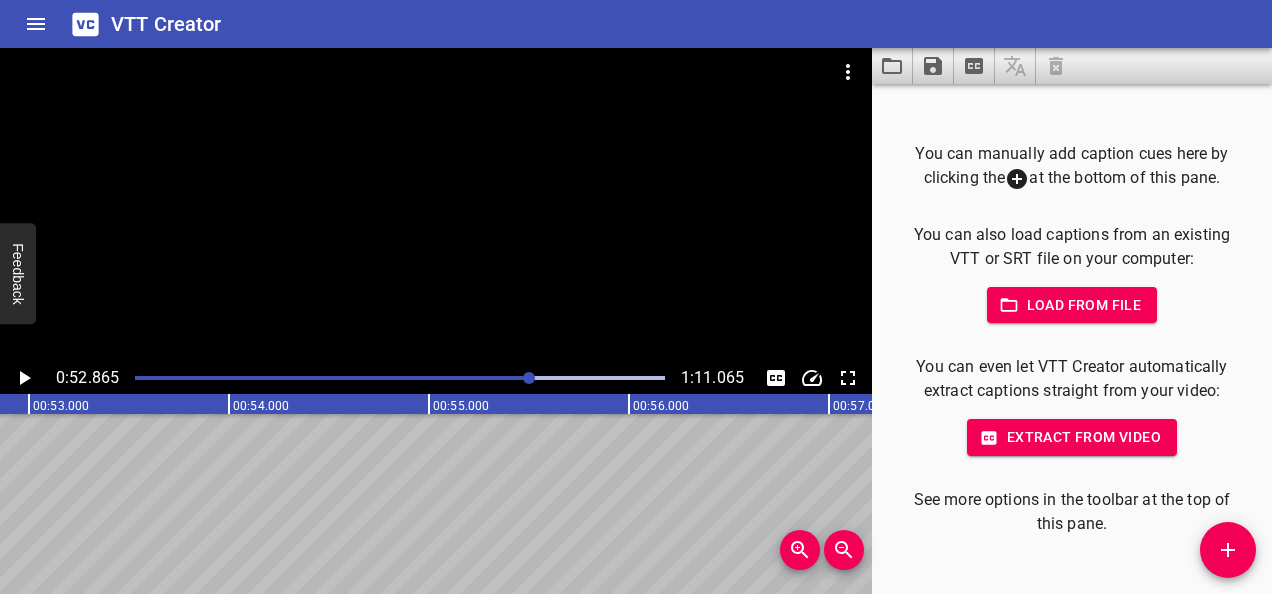 scroll, scrollTop: 0, scrollLeft: 10572, axis: horizontal 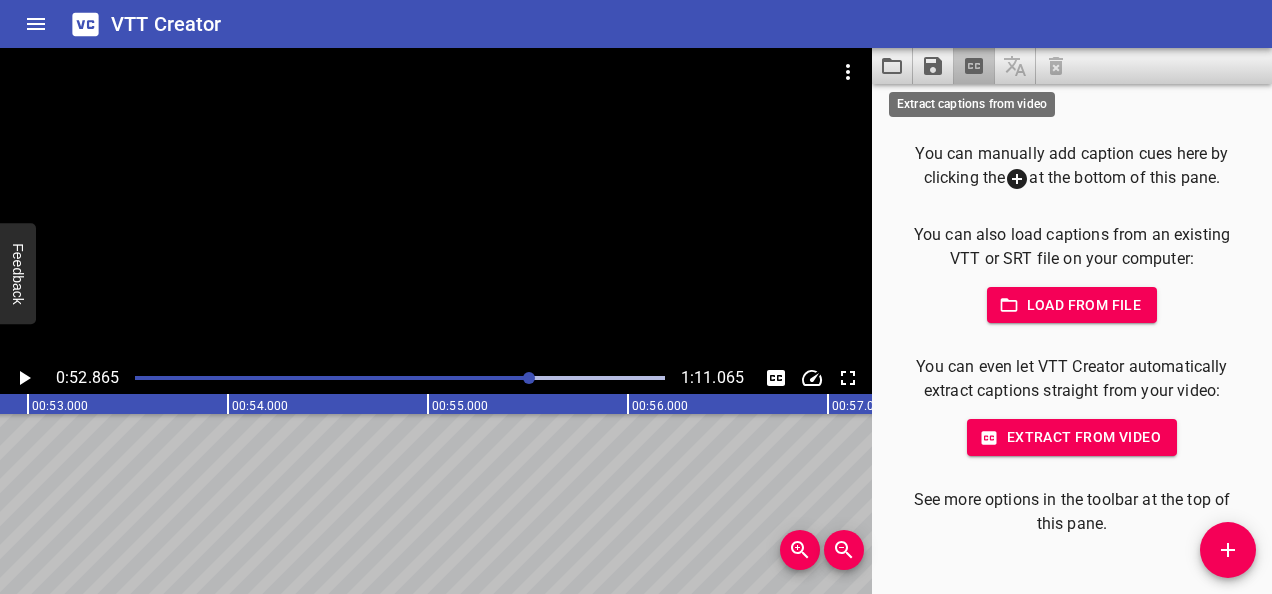click at bounding box center [974, 66] 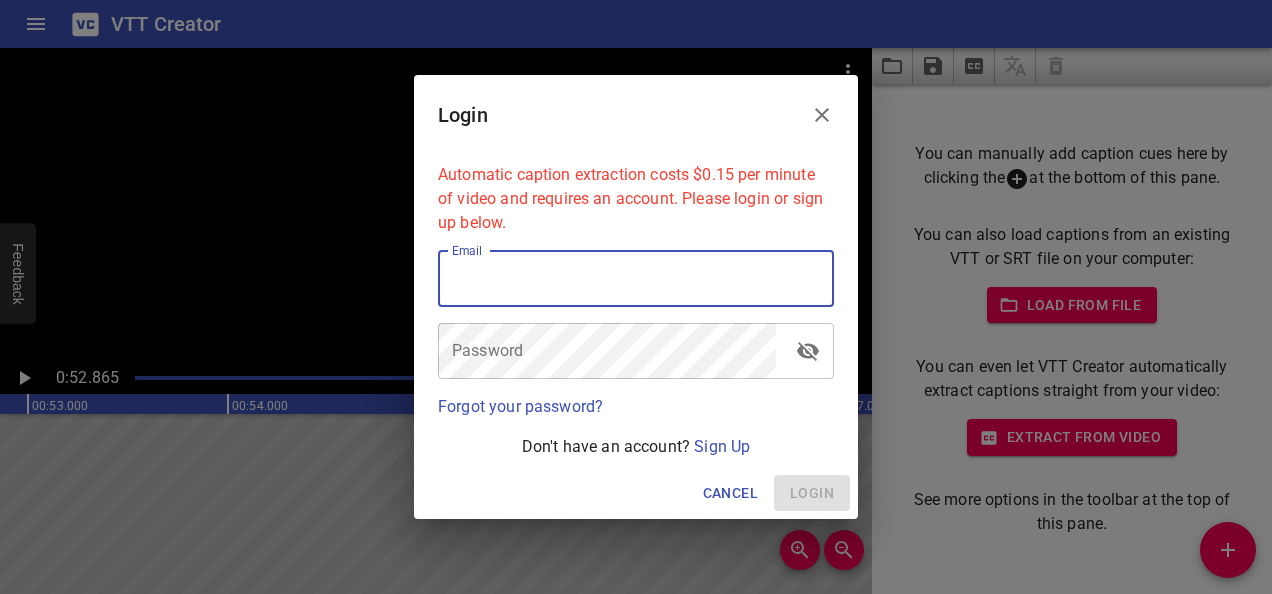 click at bounding box center (636, 279) 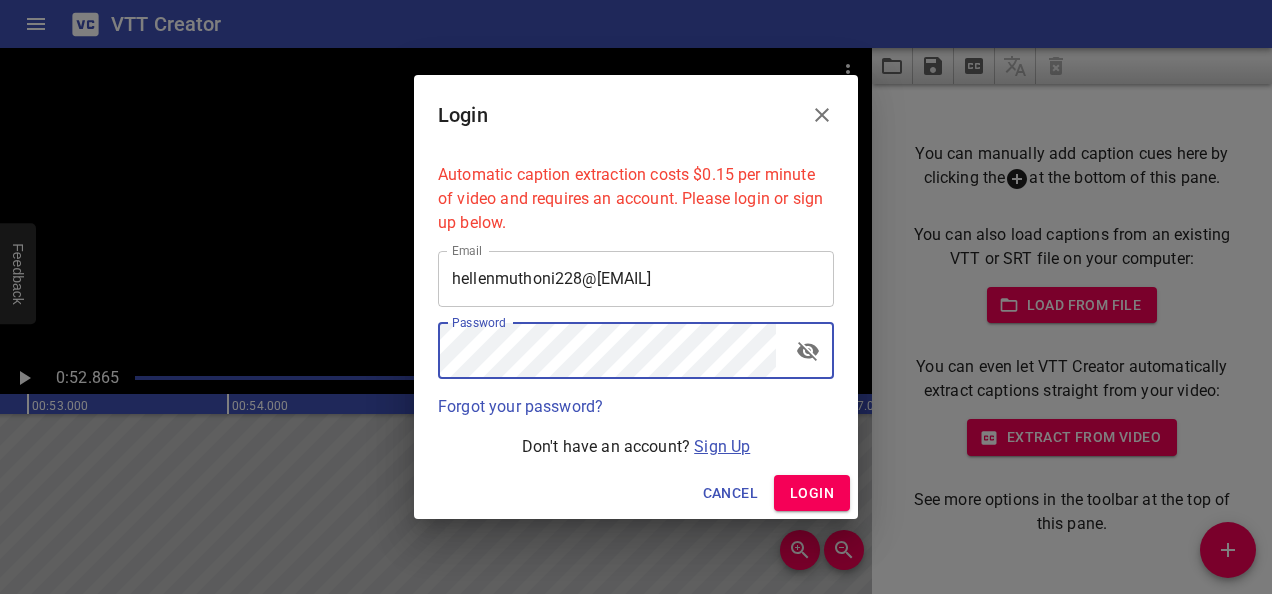 click on "Sign Up" at bounding box center [722, 446] 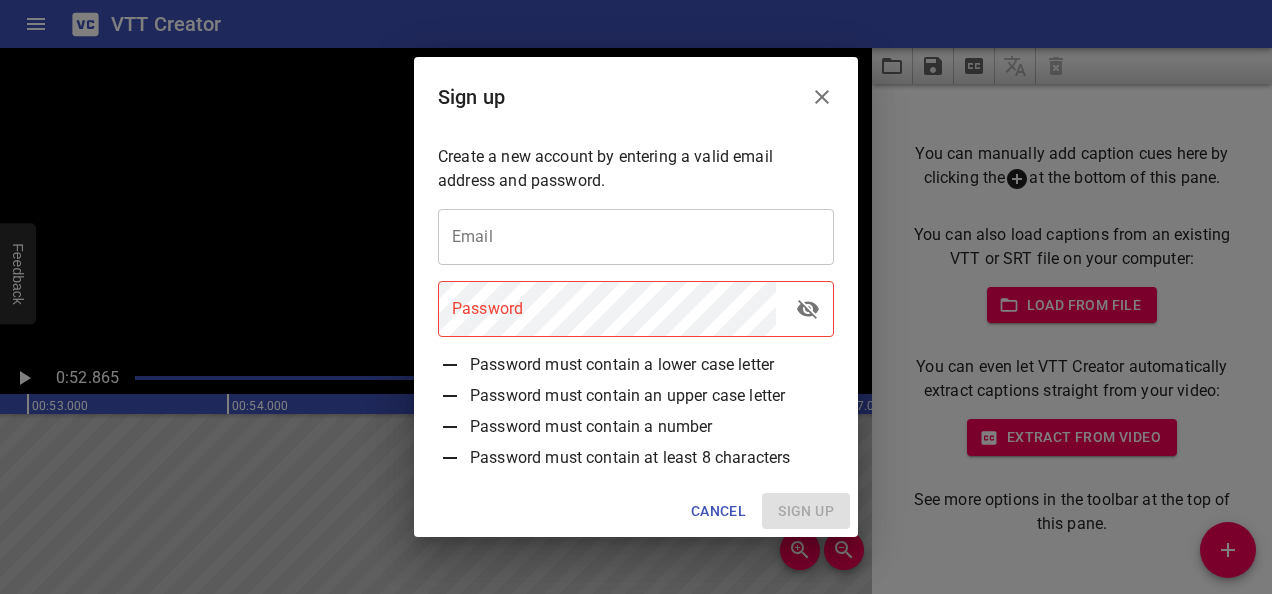 click at bounding box center (636, 237) 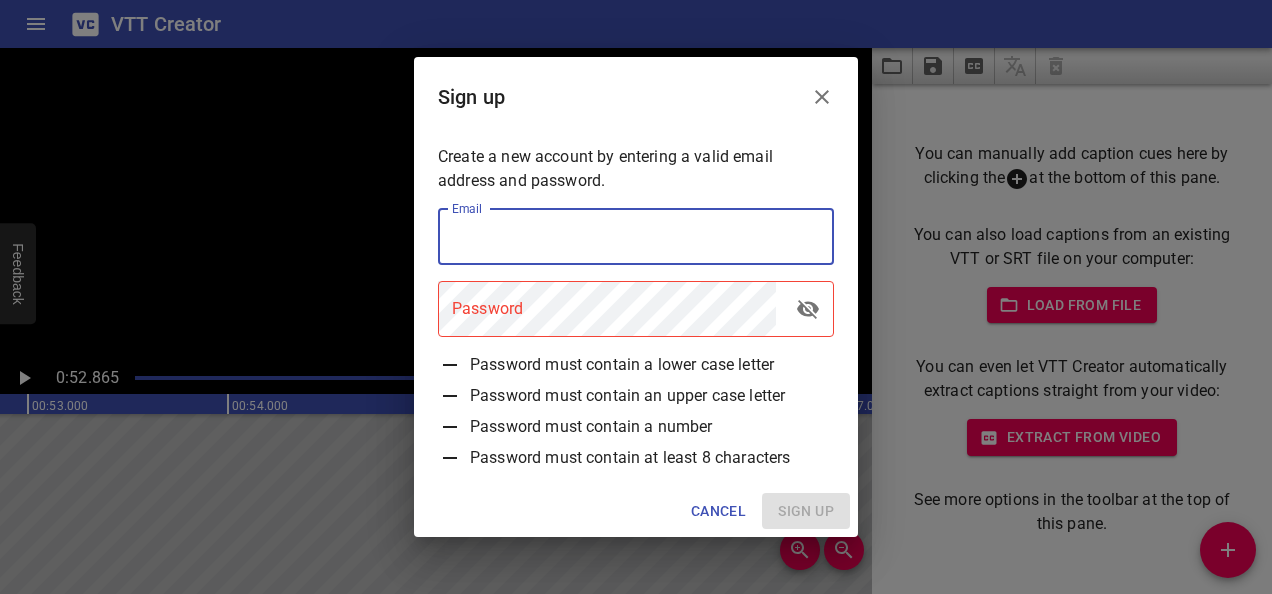 type on "hellenmuthoni228@[EMAIL]" 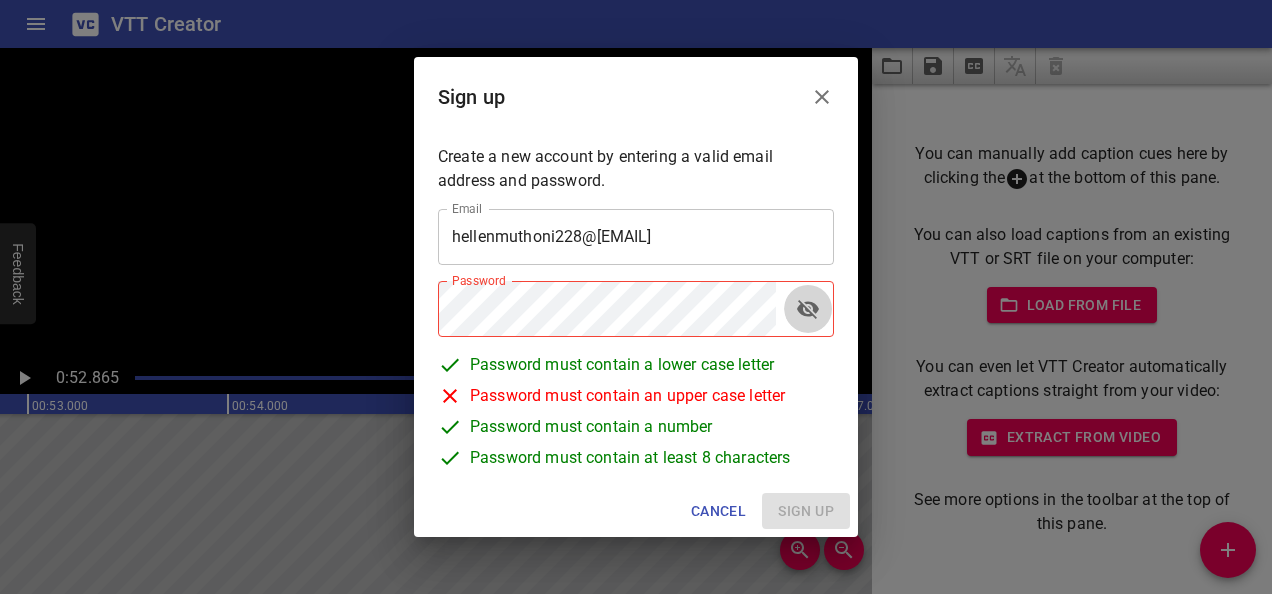 click at bounding box center (808, 309) 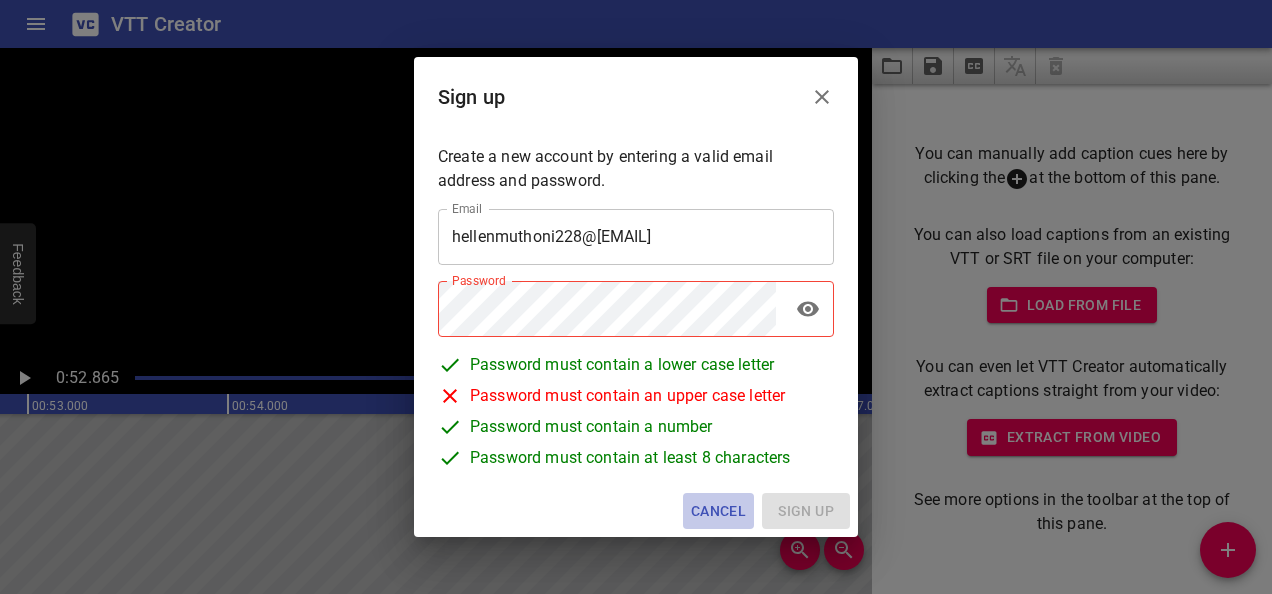 click on "Cancel" at bounding box center [718, 511] 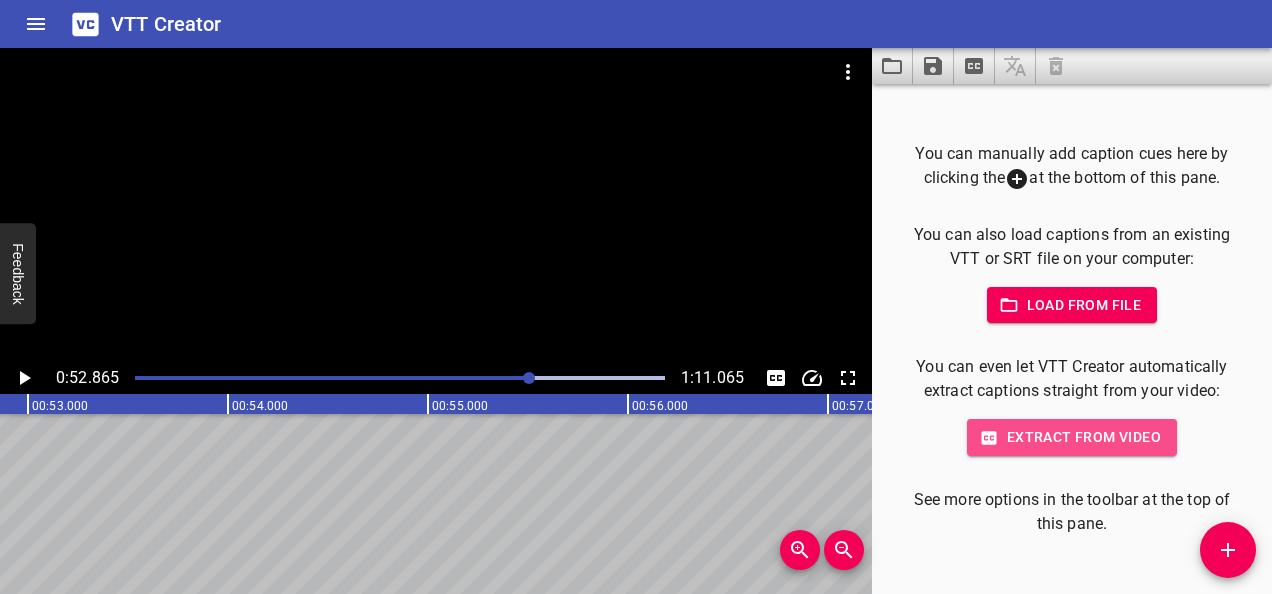click on "Extract from video" at bounding box center (1072, 305) 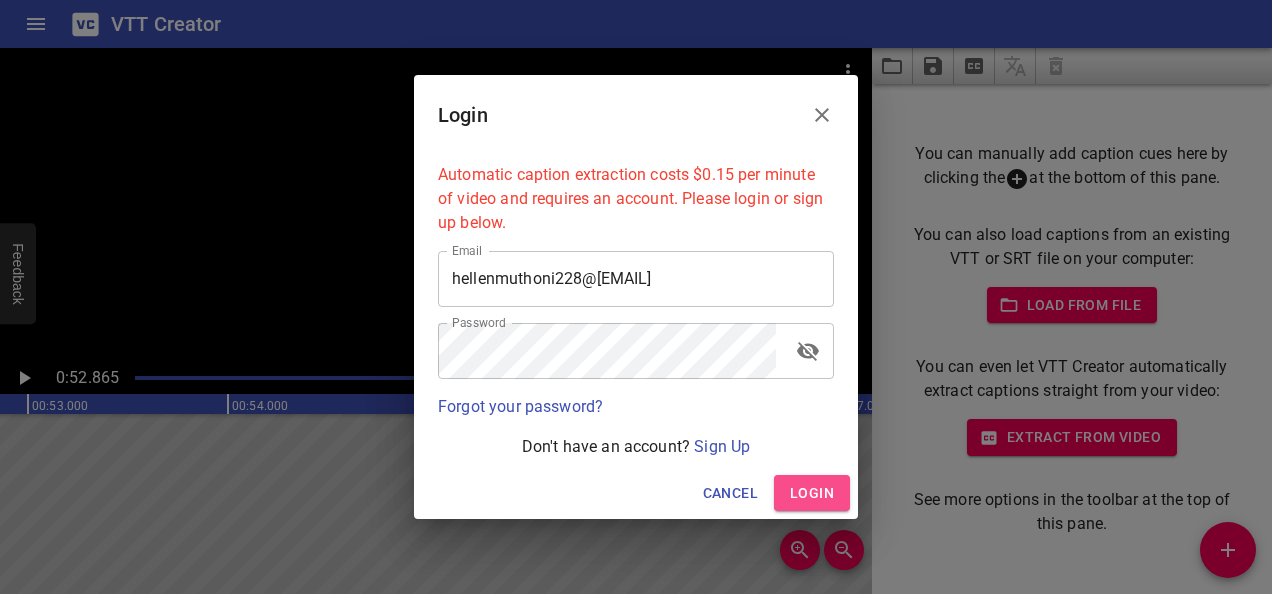 click on "Login" at bounding box center (812, 493) 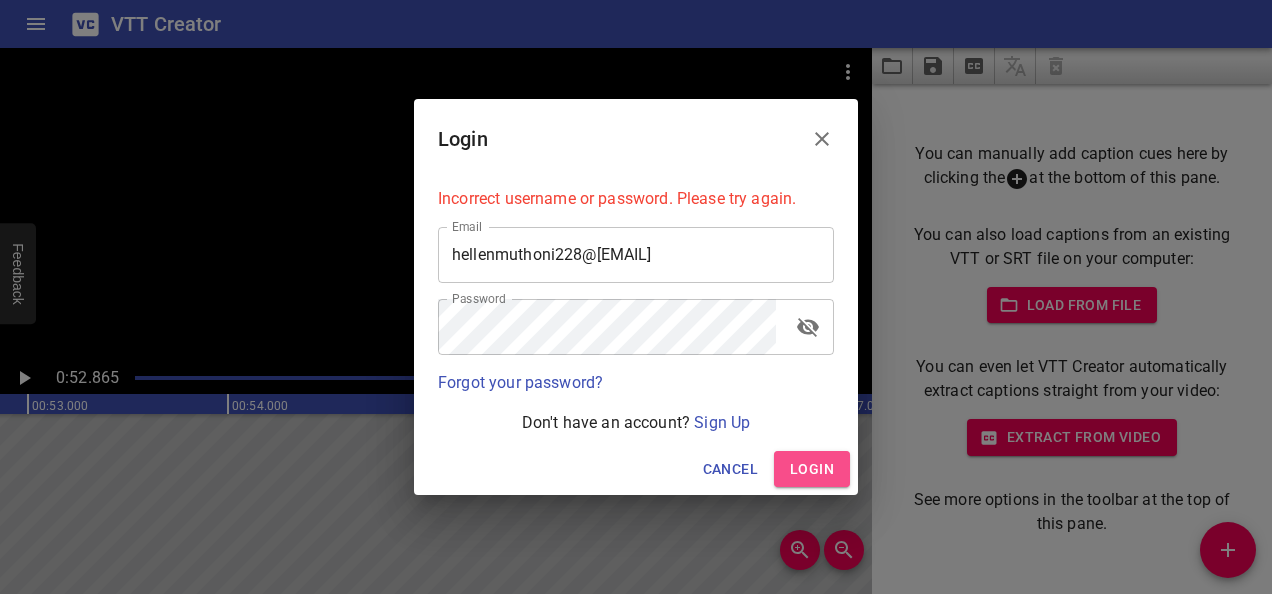 click on "Login" at bounding box center (812, 469) 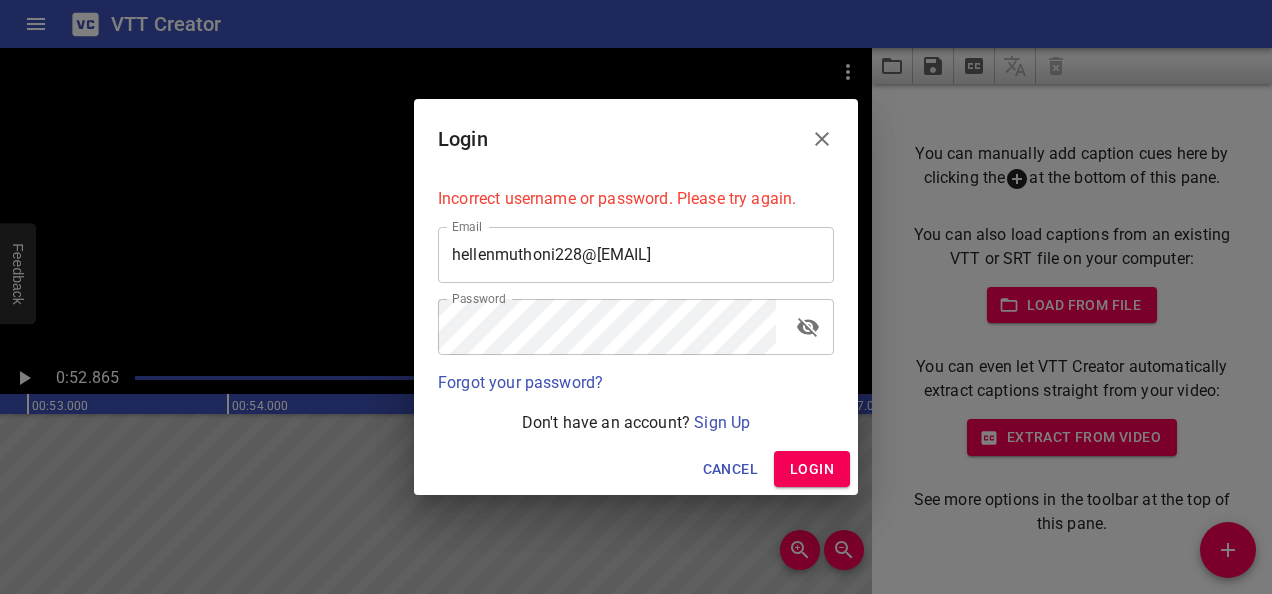 click on "Login" at bounding box center (812, 469) 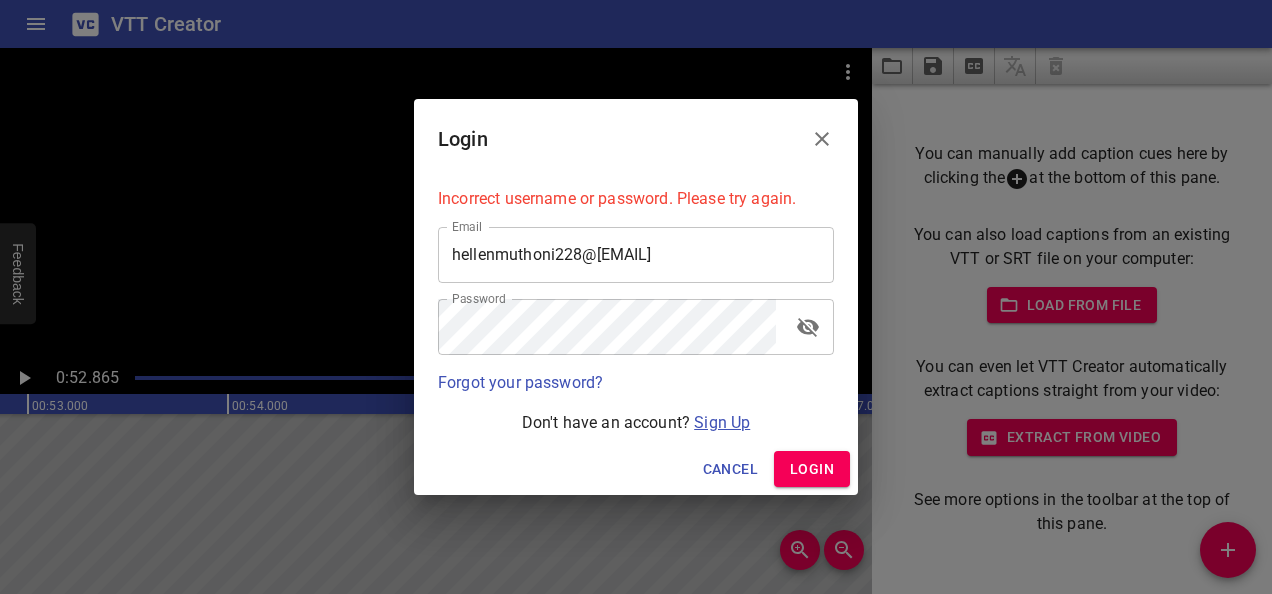 click on "Sign Up" at bounding box center [722, 422] 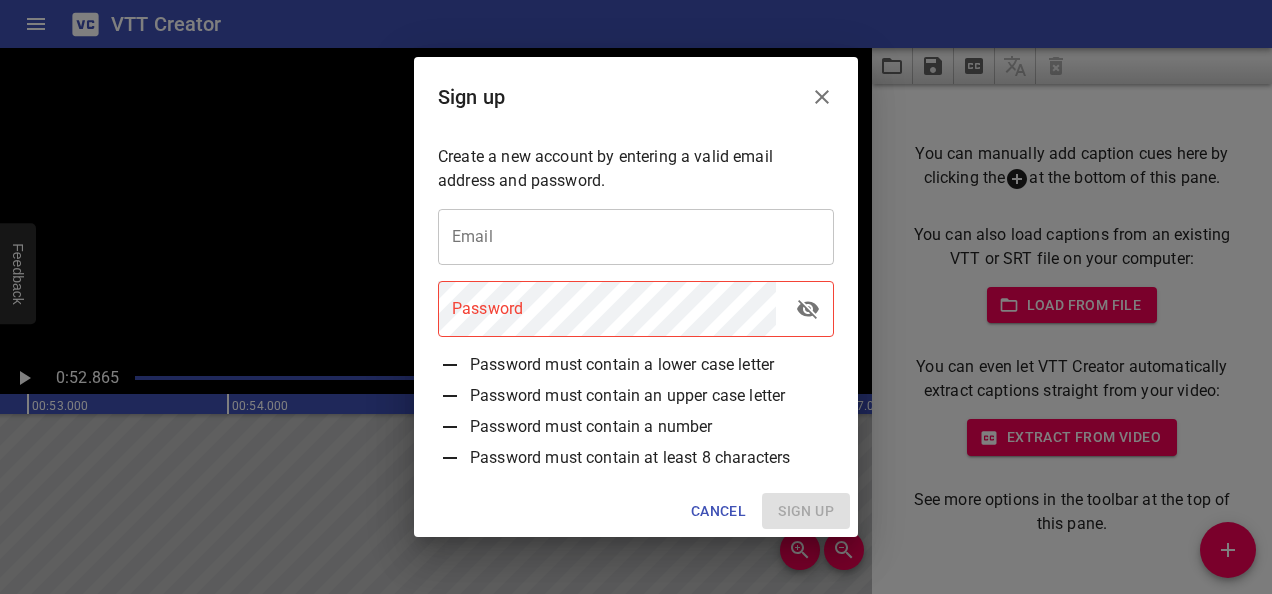 type on "hellenmuthoni228@[EMAIL]" 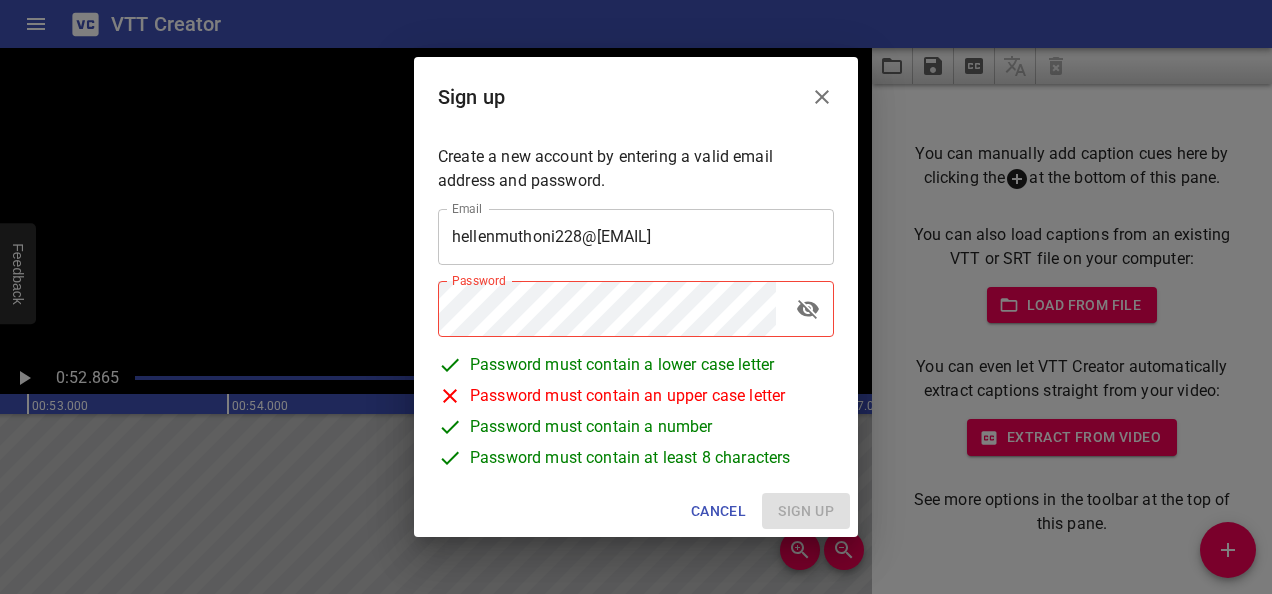 click on "Cancel" at bounding box center [718, 511] 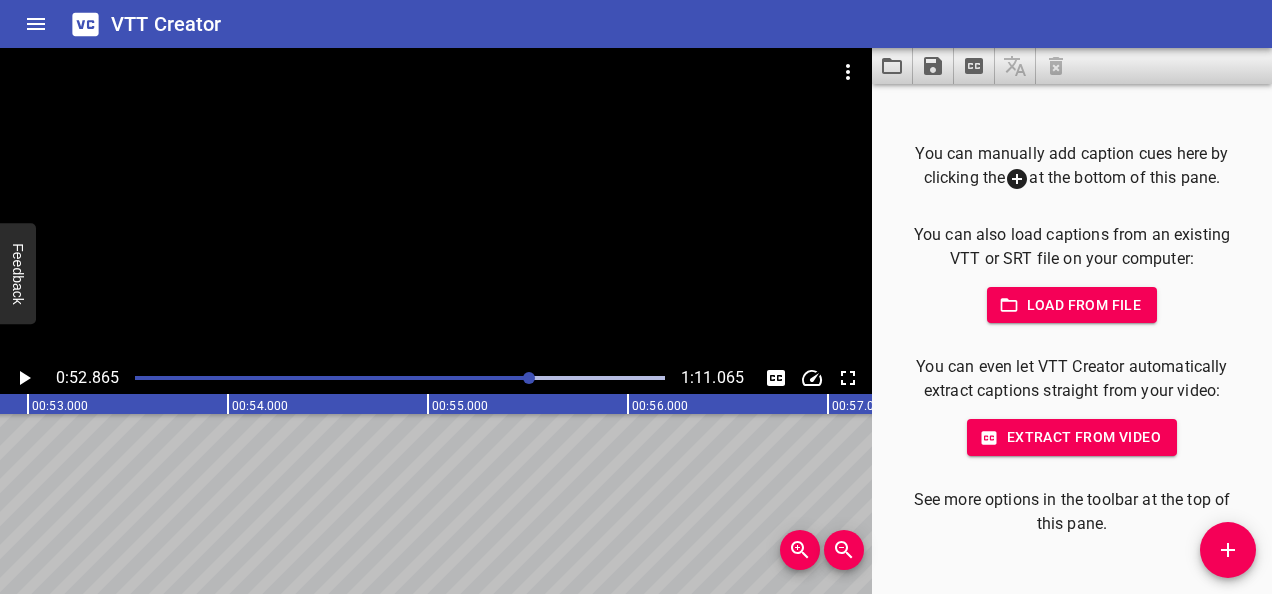 click at bounding box center (436, 205) 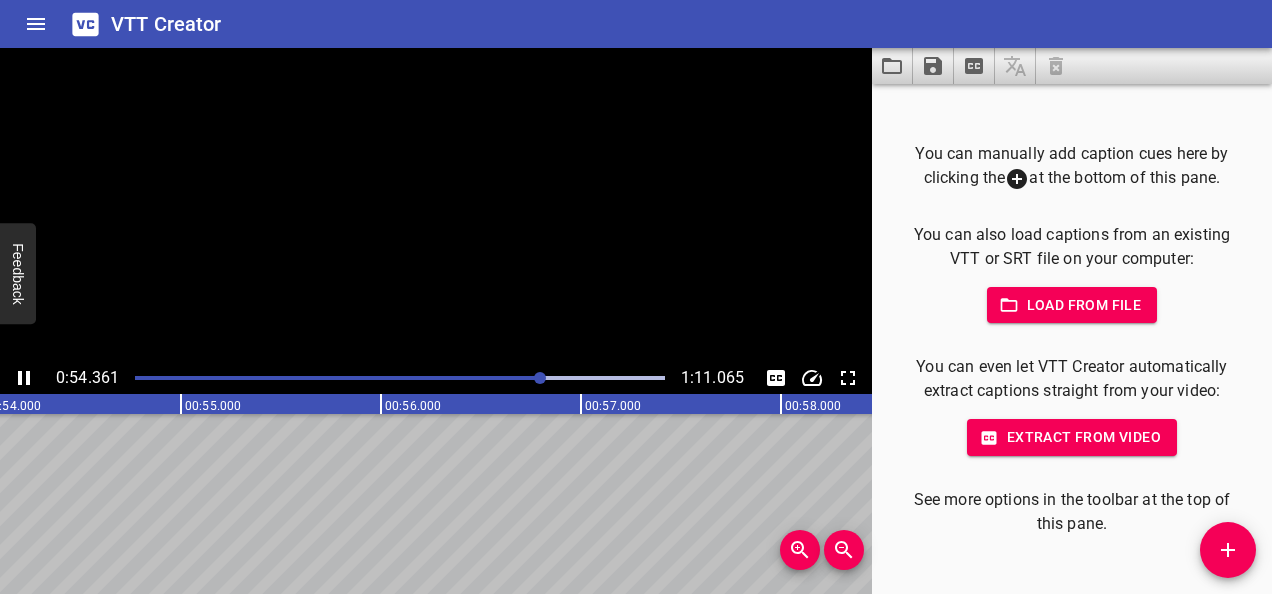 click at bounding box center (436, 205) 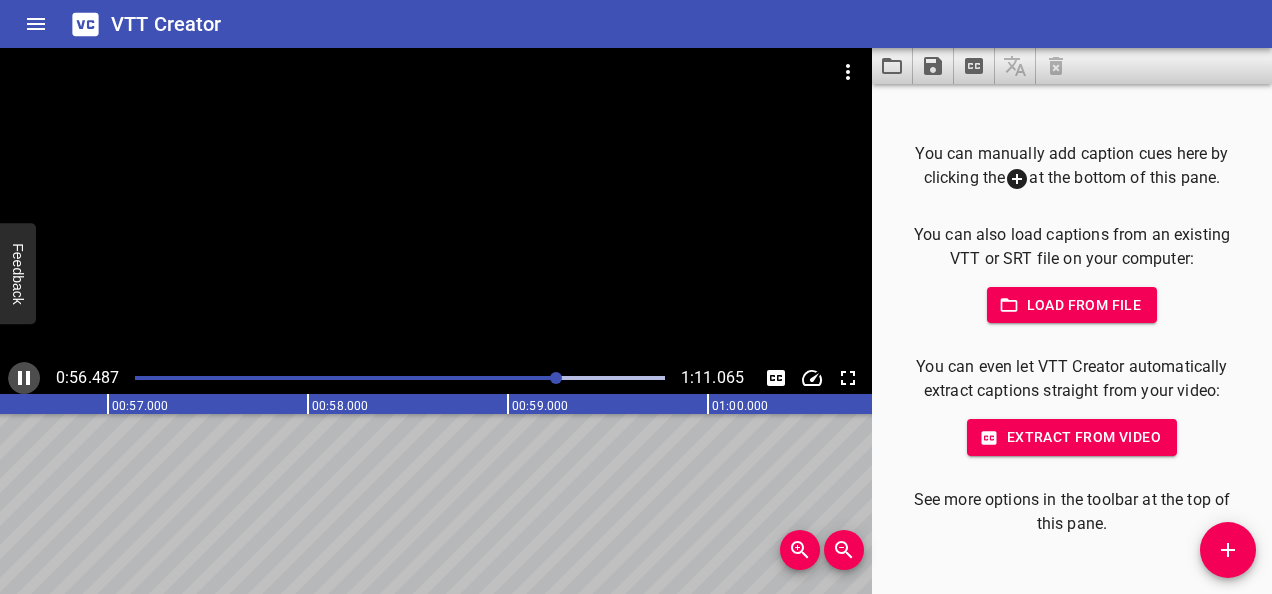 click at bounding box center (24, 378) 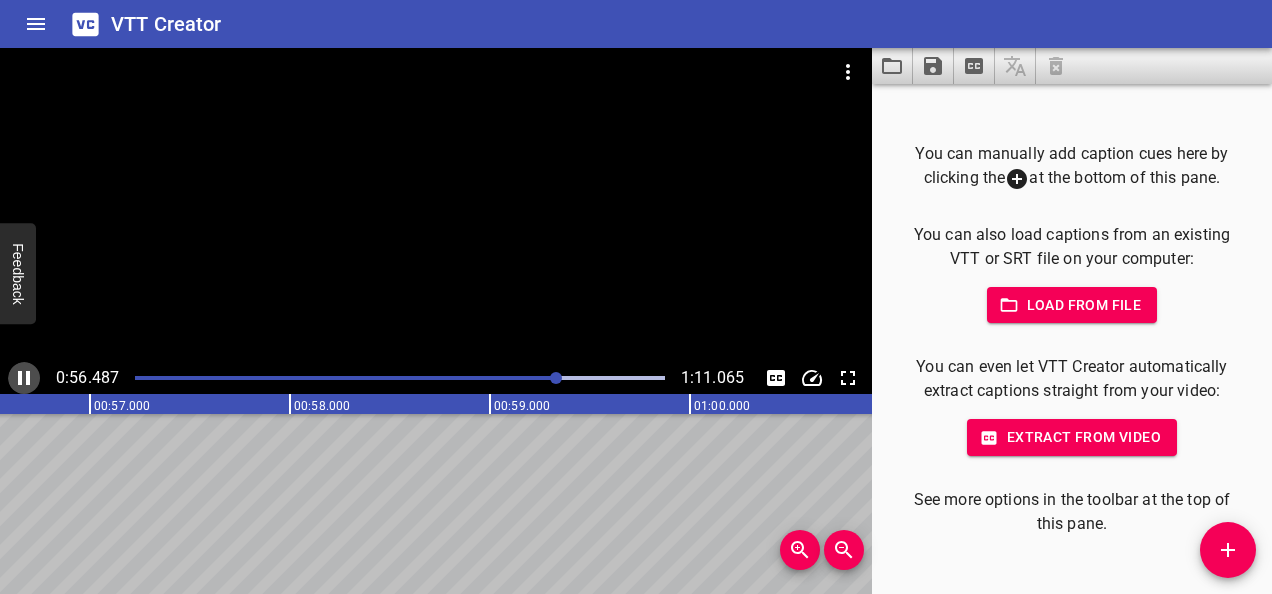 scroll, scrollTop: 0, scrollLeft: 11333, axis: horizontal 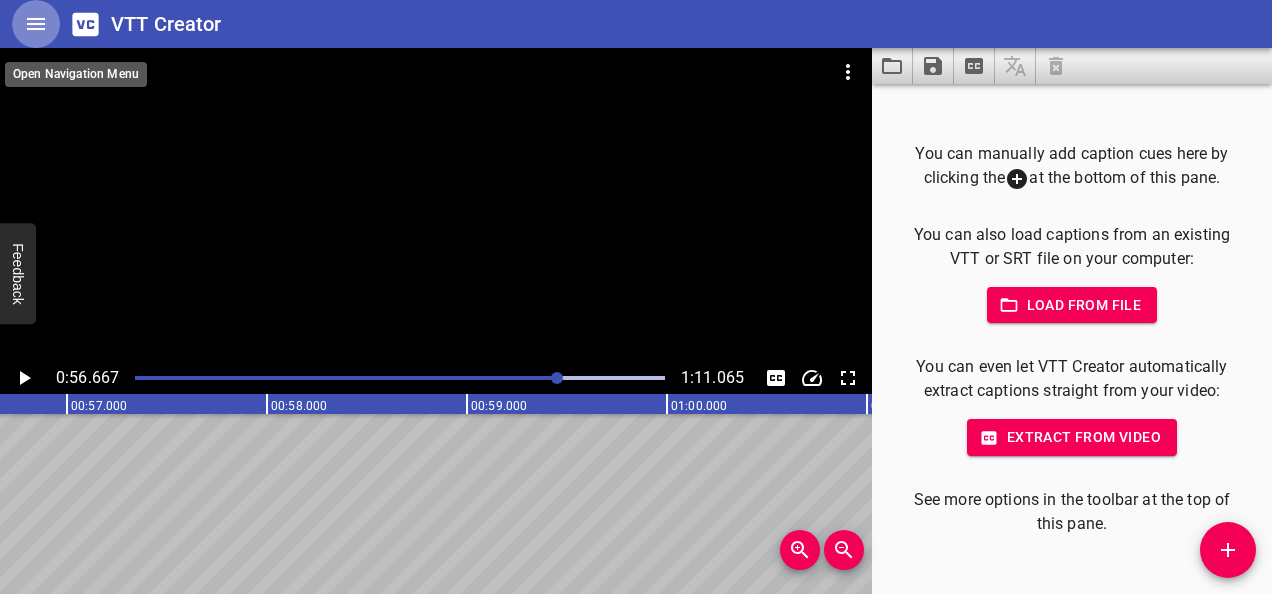 click at bounding box center (36, 24) 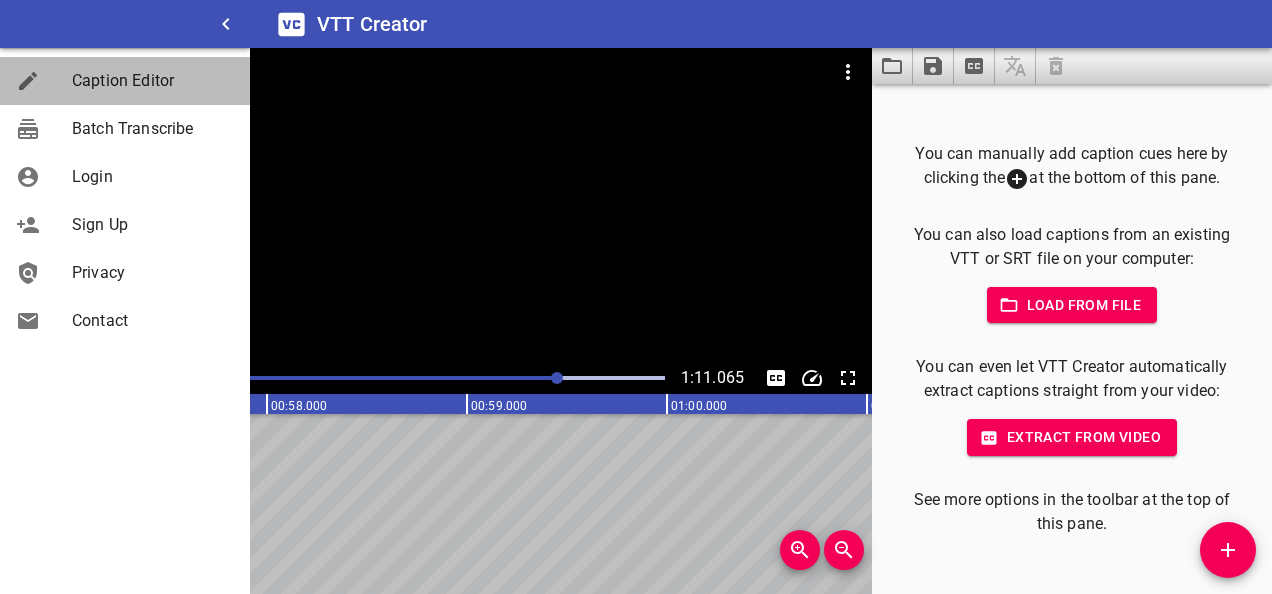 click on "Caption Editor" at bounding box center [153, 81] 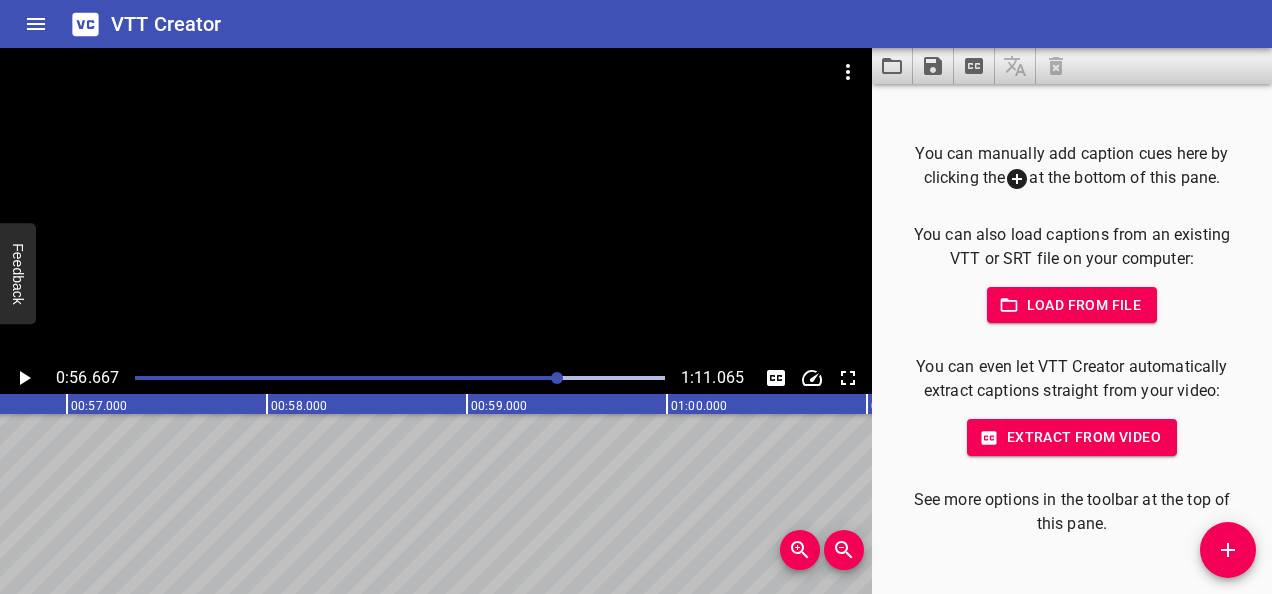 drag, startPoint x: 163, startPoint y: 82, endPoint x: 371, endPoint y: 230, distance: 255.28024 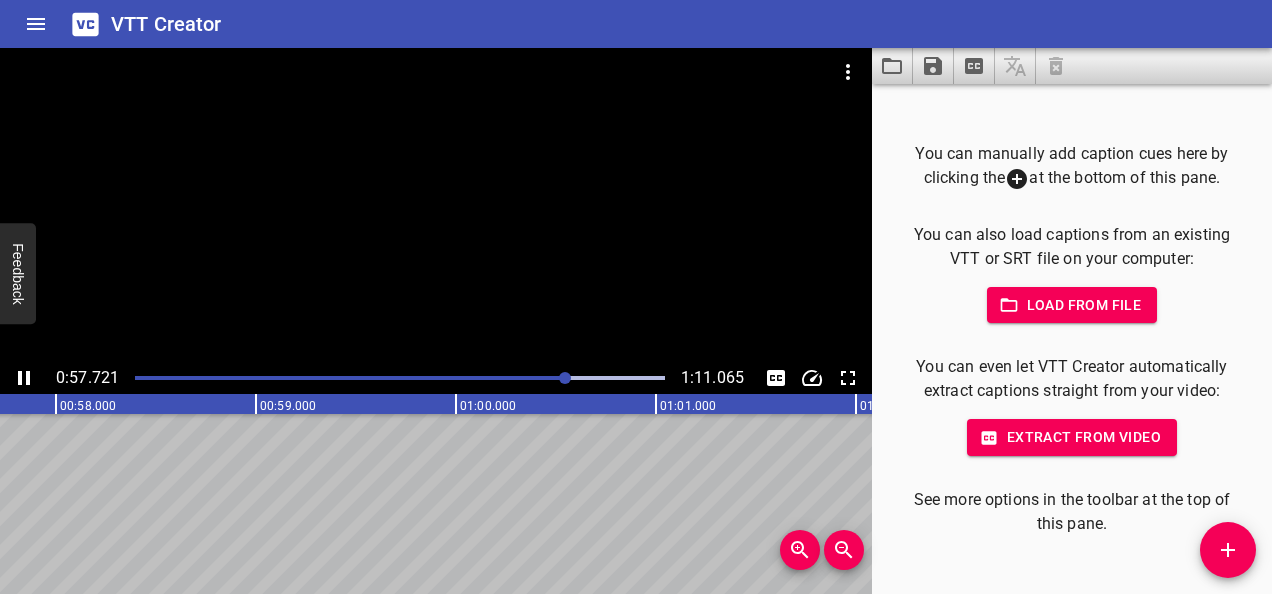 drag, startPoint x: 371, startPoint y: 230, endPoint x: 392, endPoint y: 245, distance: 25.806976 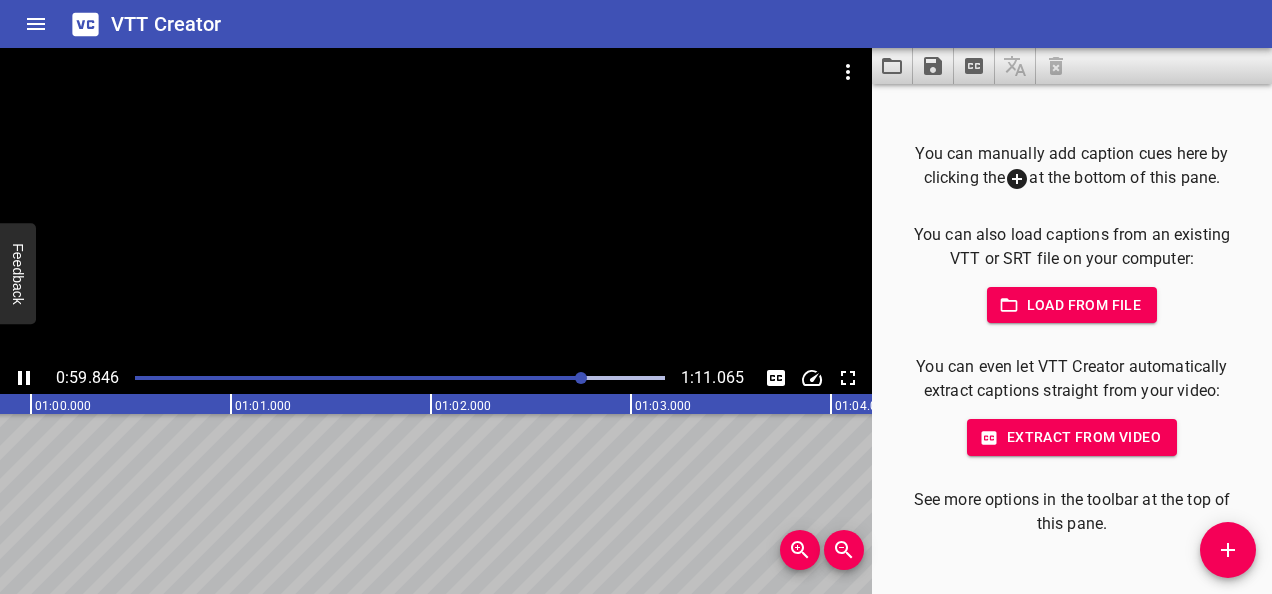 click at bounding box center (24, 378) 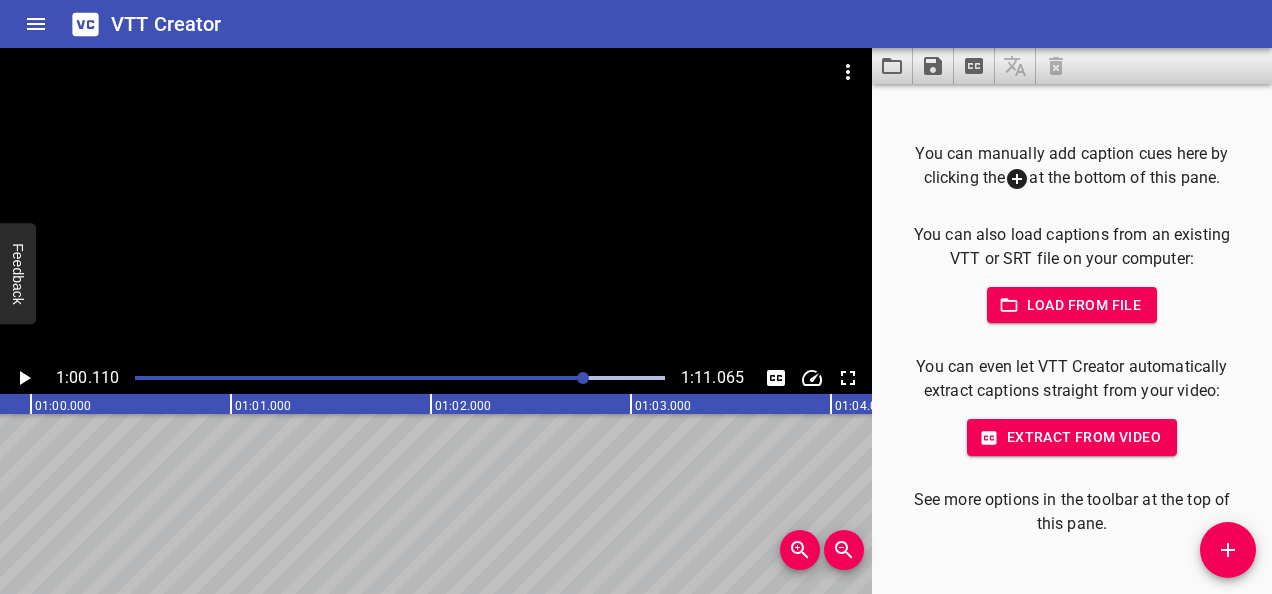 scroll, scrollTop: 0, scrollLeft: 12022, axis: horizontal 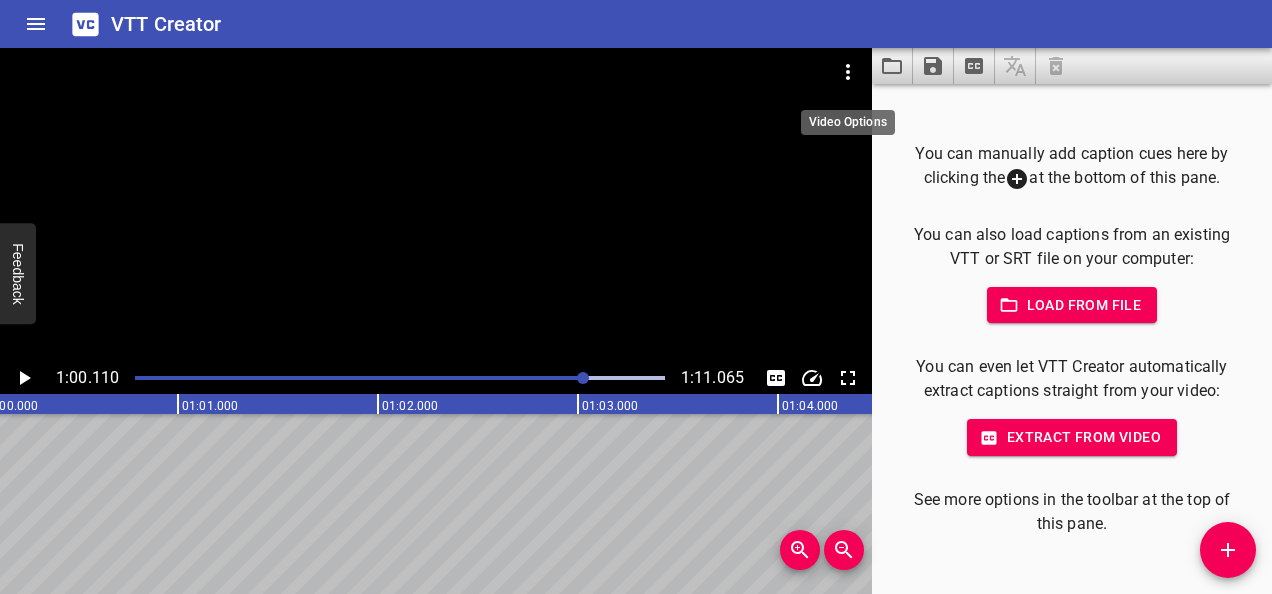 click at bounding box center (848, 72) 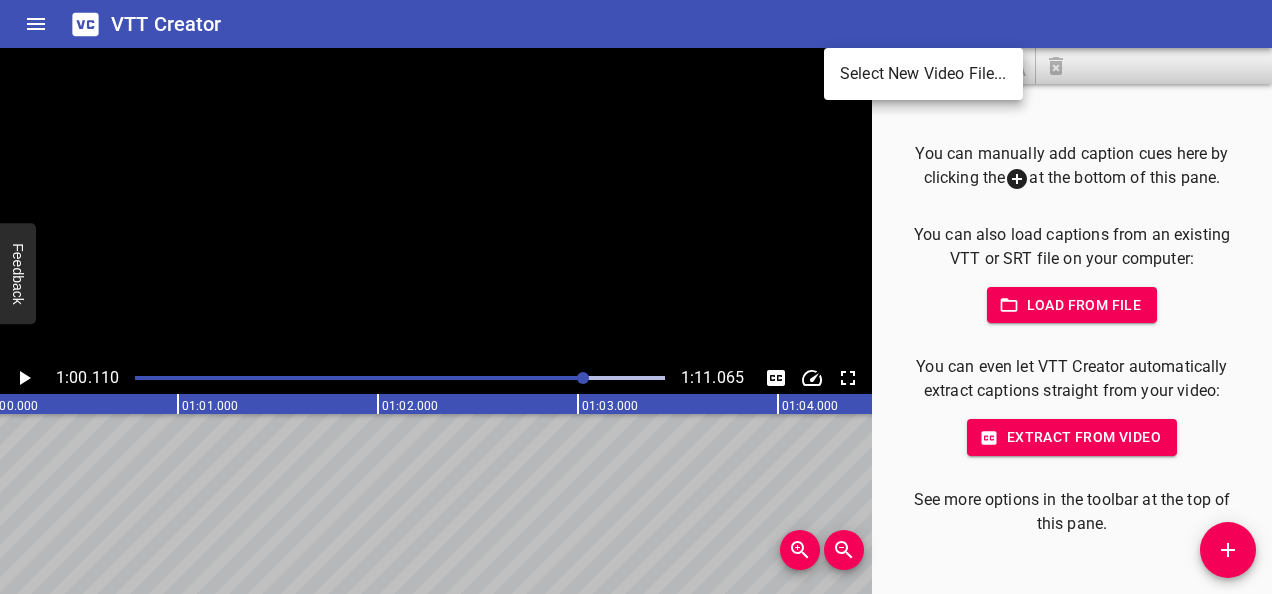 click at bounding box center [636, 297] 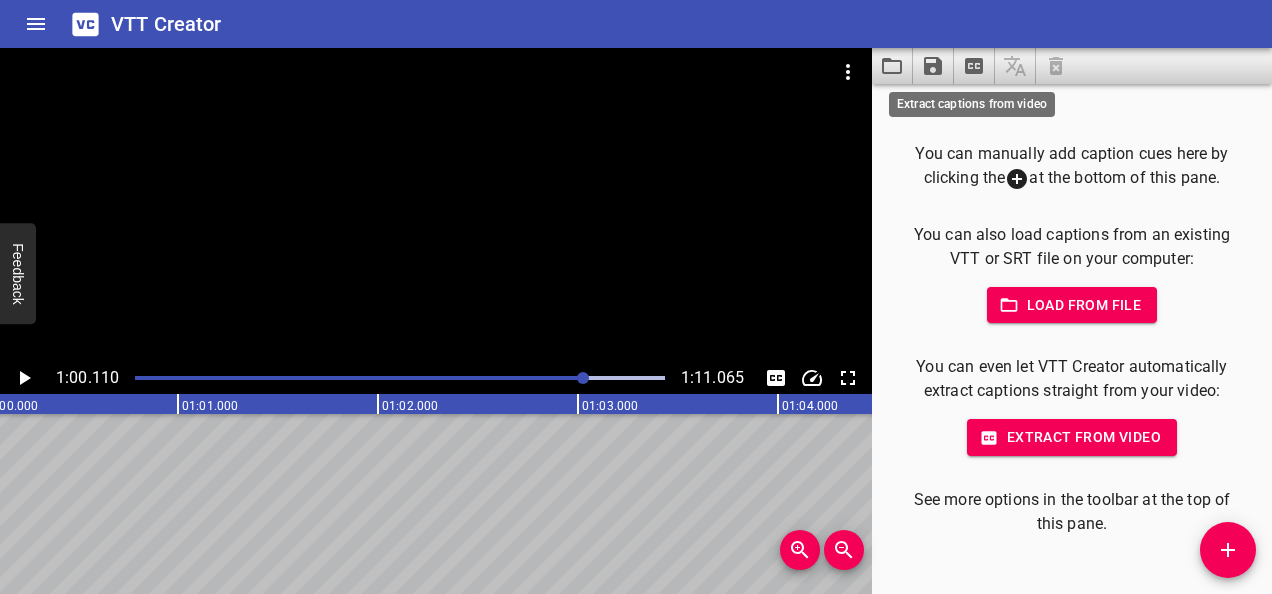 click at bounding box center [974, 66] 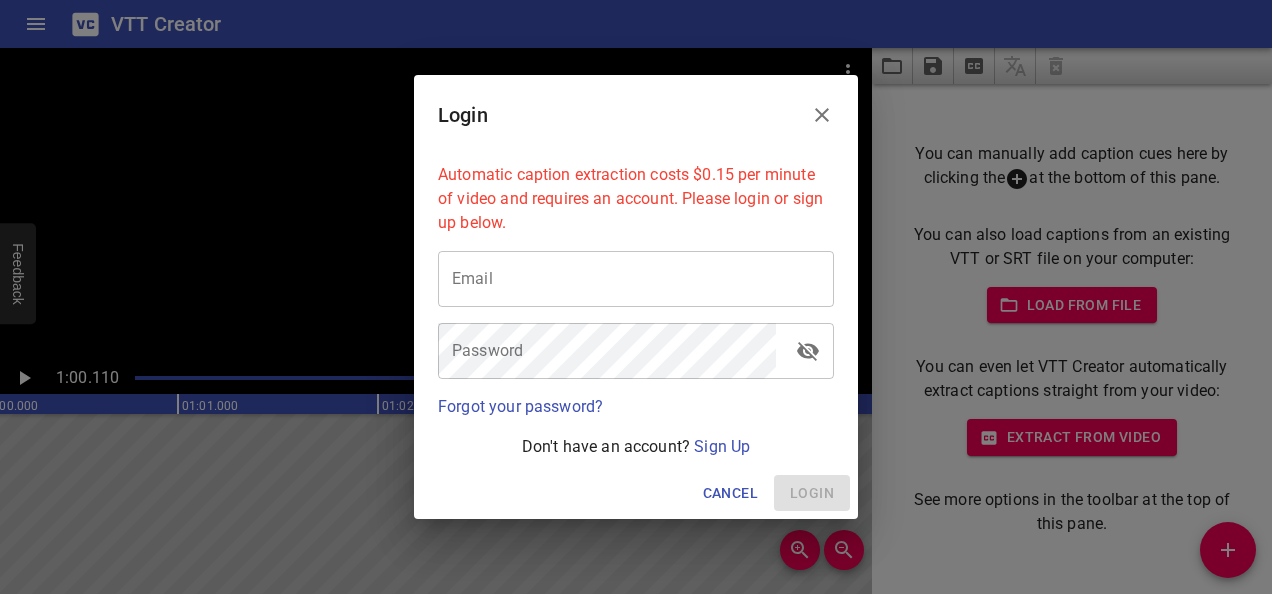 type on "hellenmuthoni228@[EMAIL]" 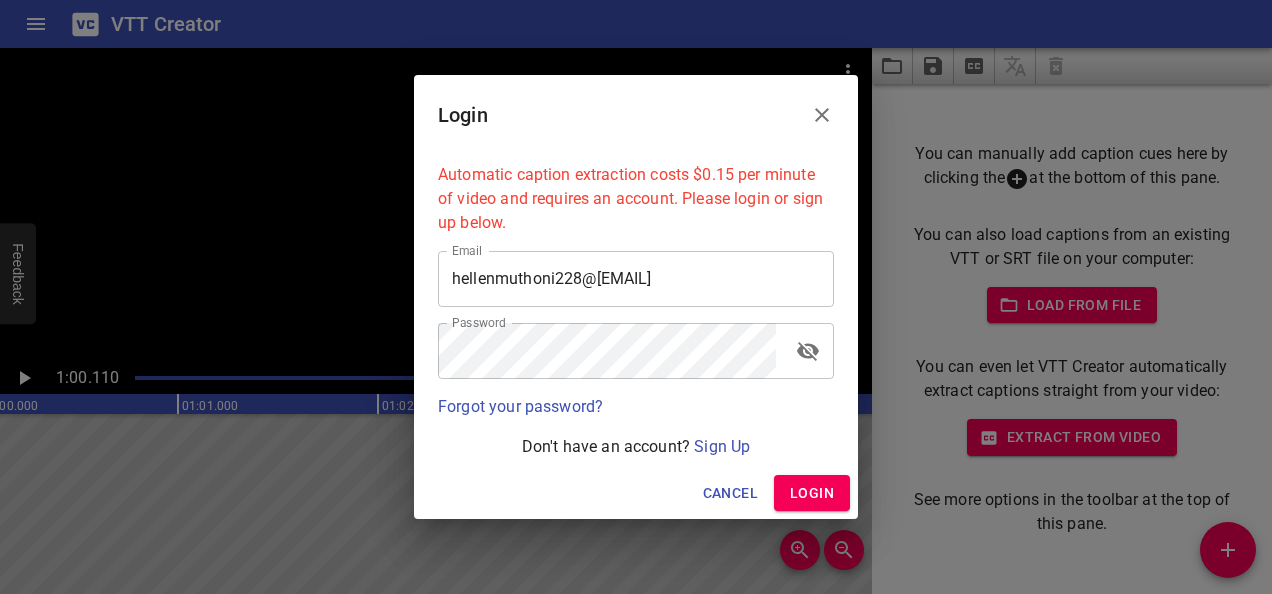 click on "Login" at bounding box center [812, 493] 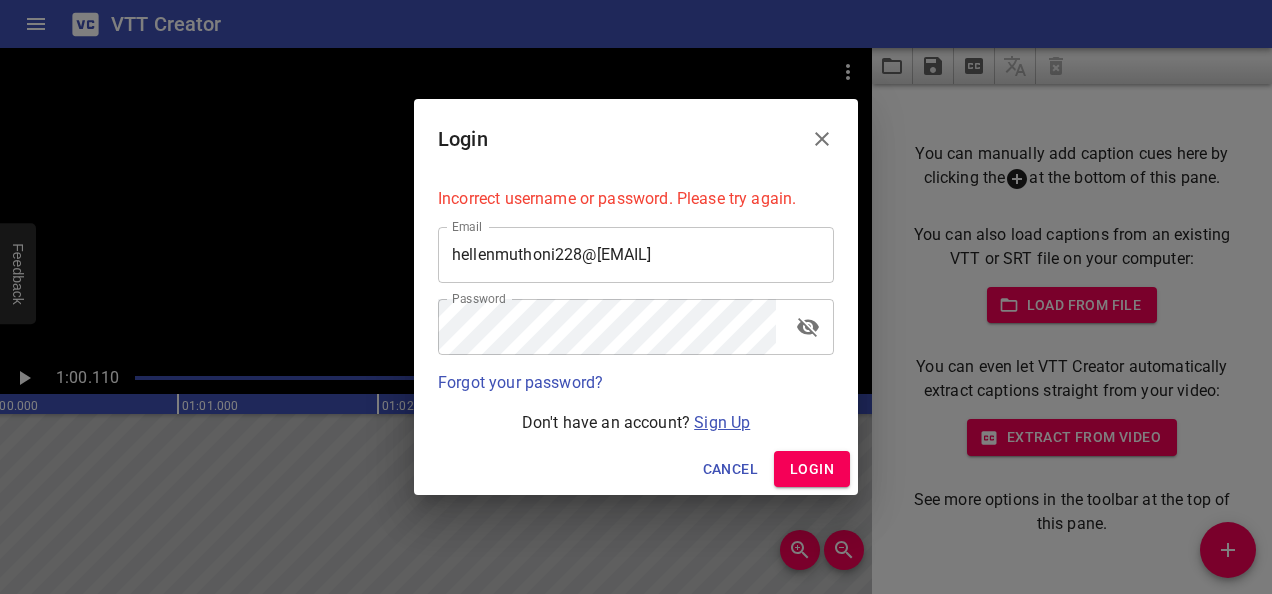 click on "Sign Up" at bounding box center [722, 422] 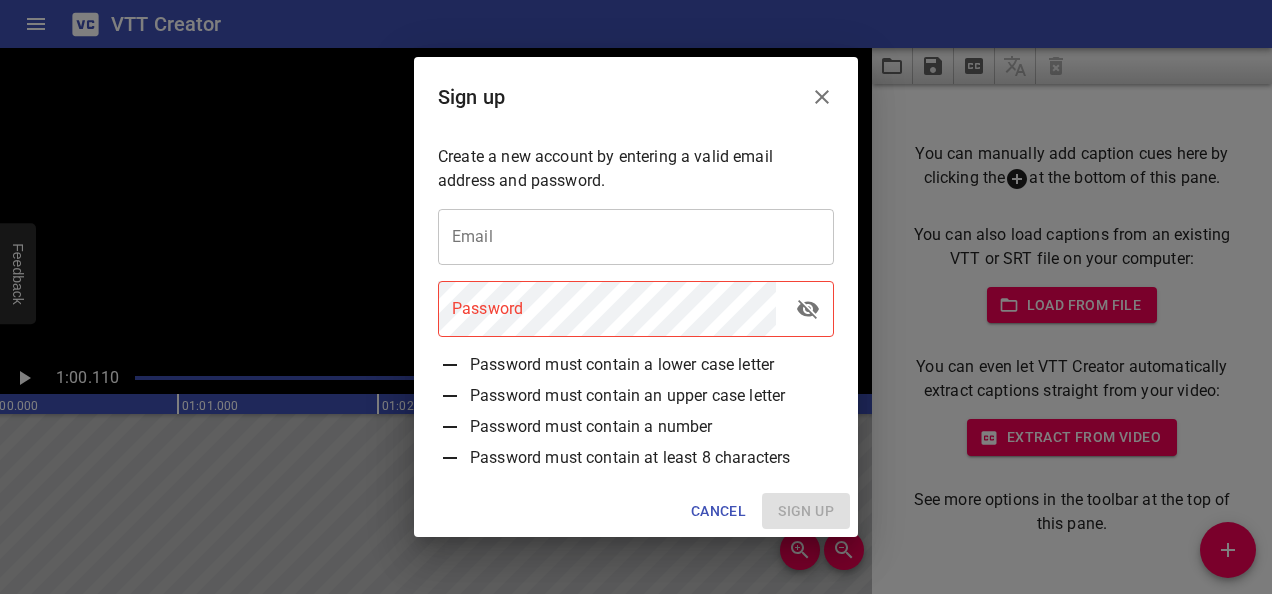 type on "hellenmuthoni228@[EMAIL]" 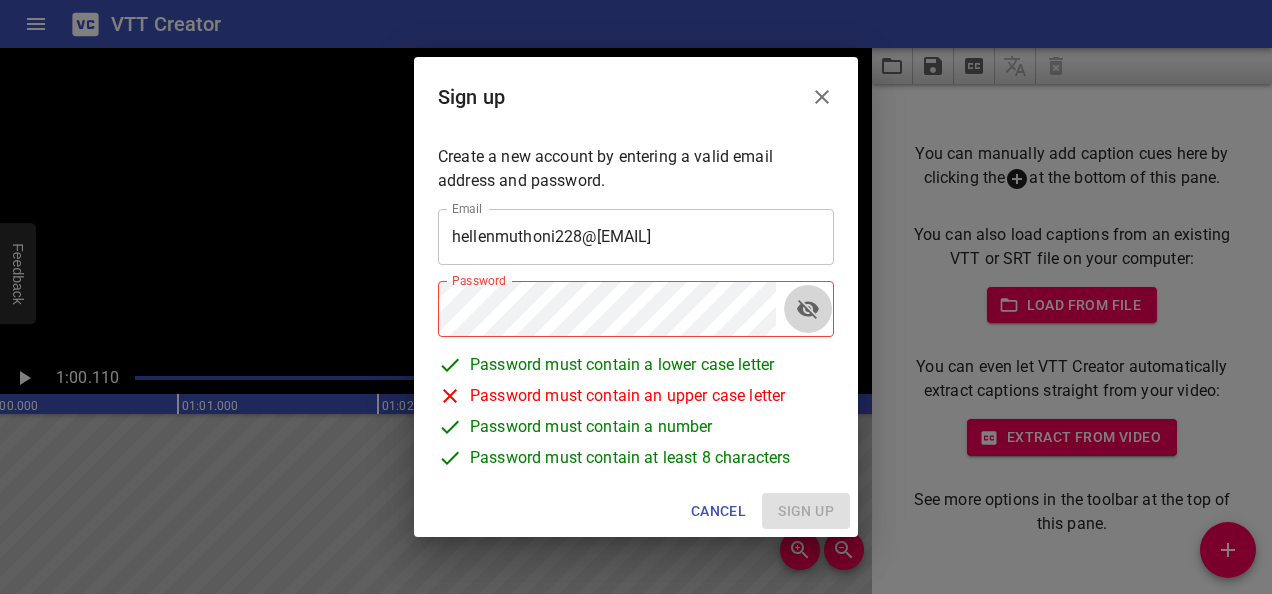 click at bounding box center [808, 309] 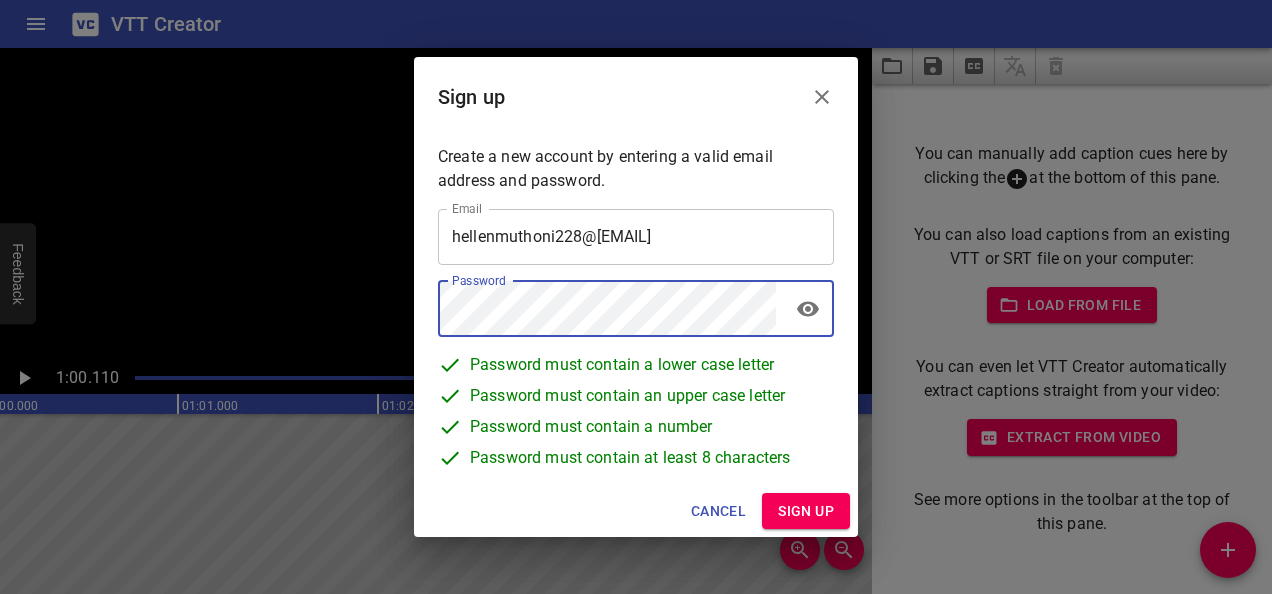 click on "Sign up" at bounding box center (806, 511) 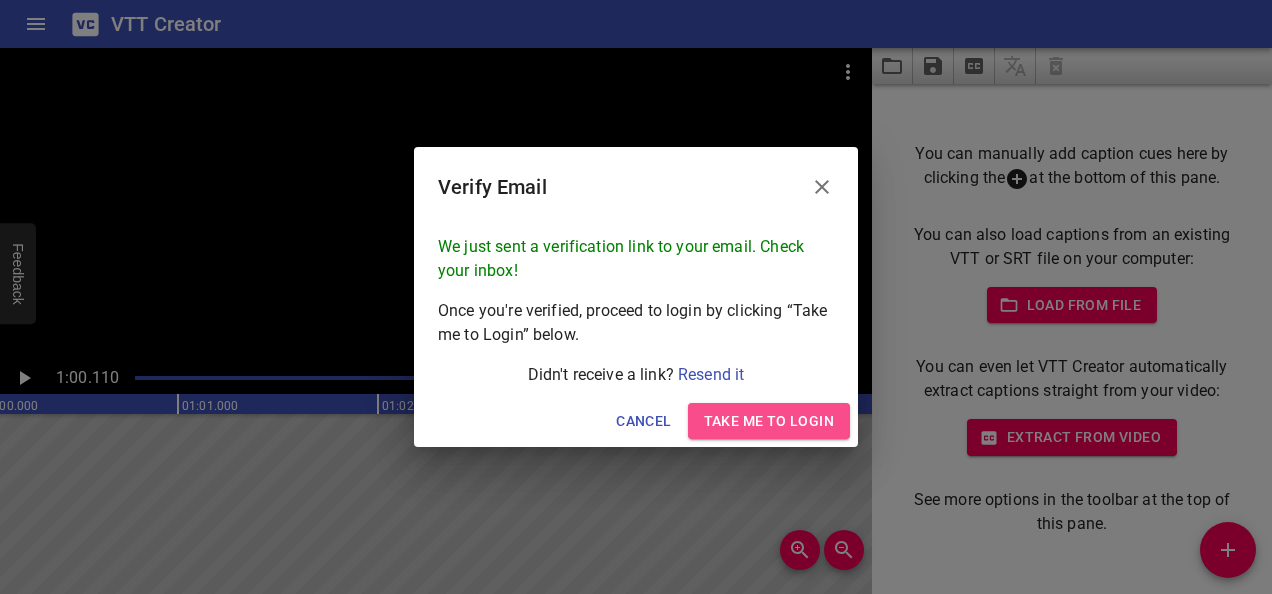 click on "Take me to Login" at bounding box center [769, 421] 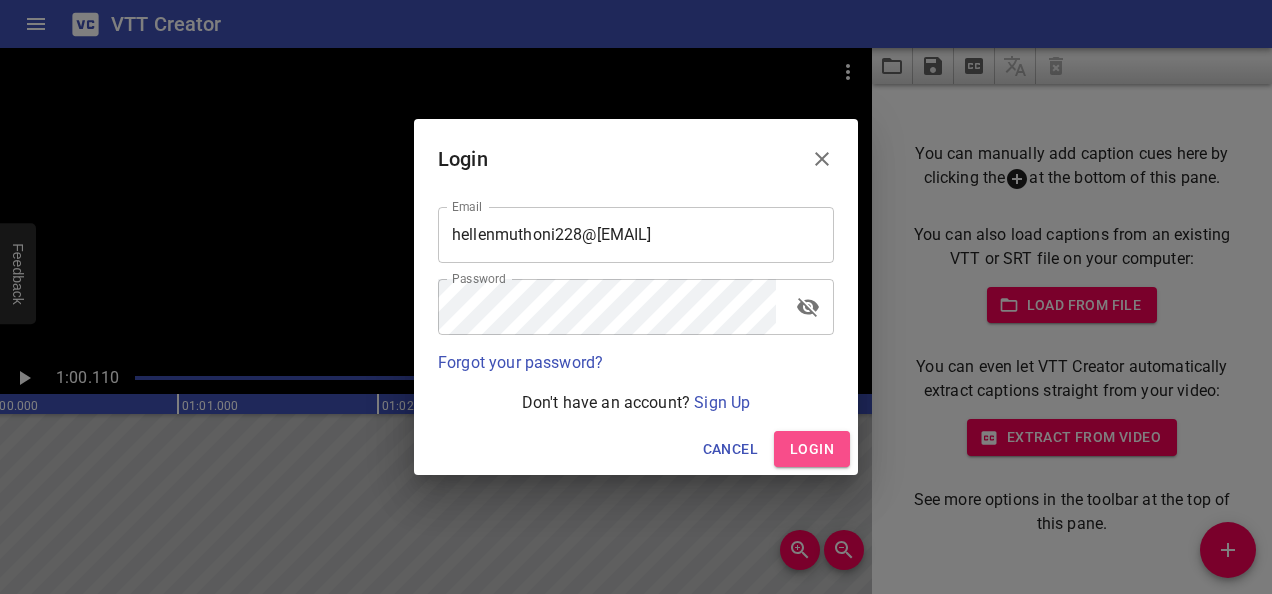 click on "Login" at bounding box center (812, 449) 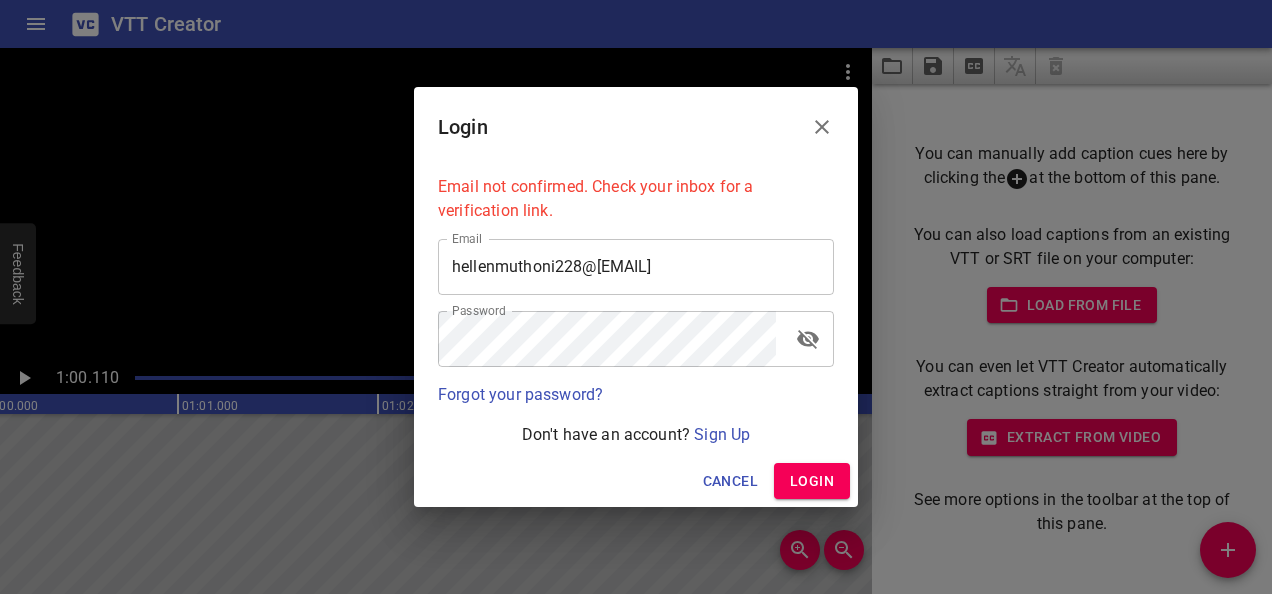 click on "Login" at bounding box center (812, 481) 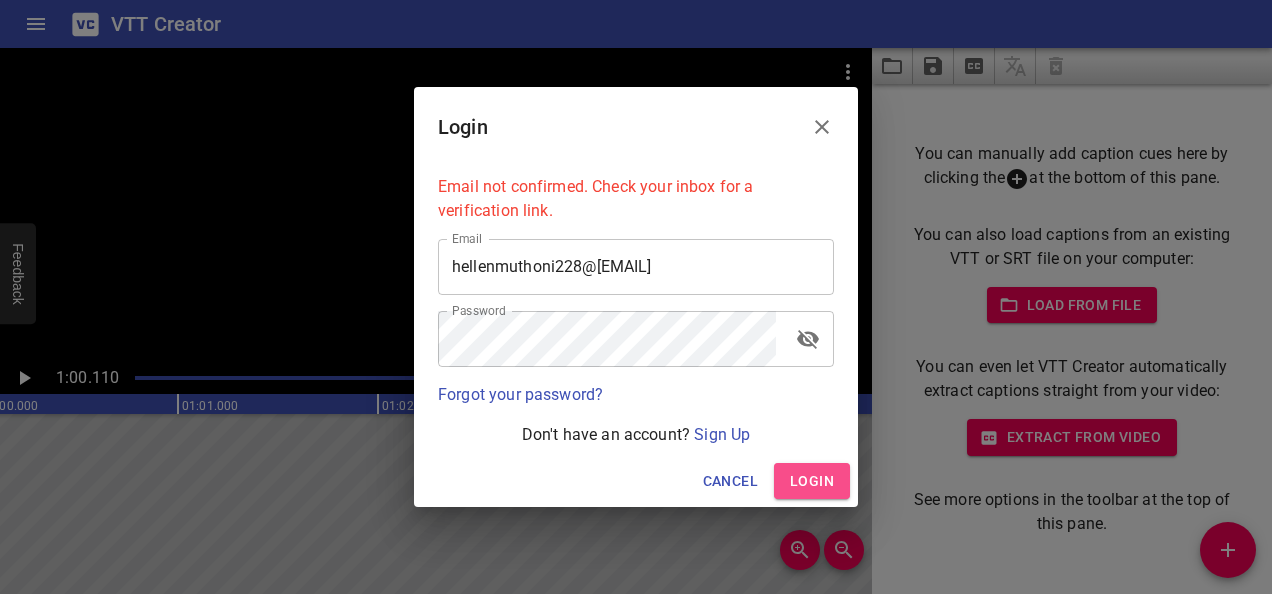click on "Login" at bounding box center (812, 481) 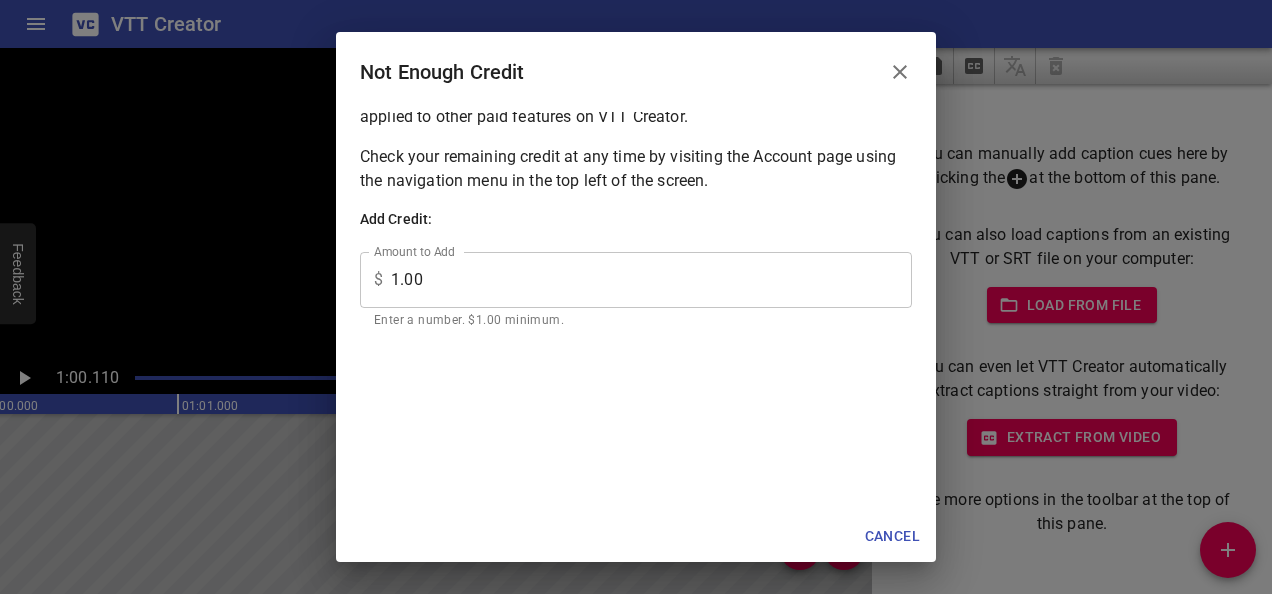 scroll, scrollTop: 160, scrollLeft: 0, axis: vertical 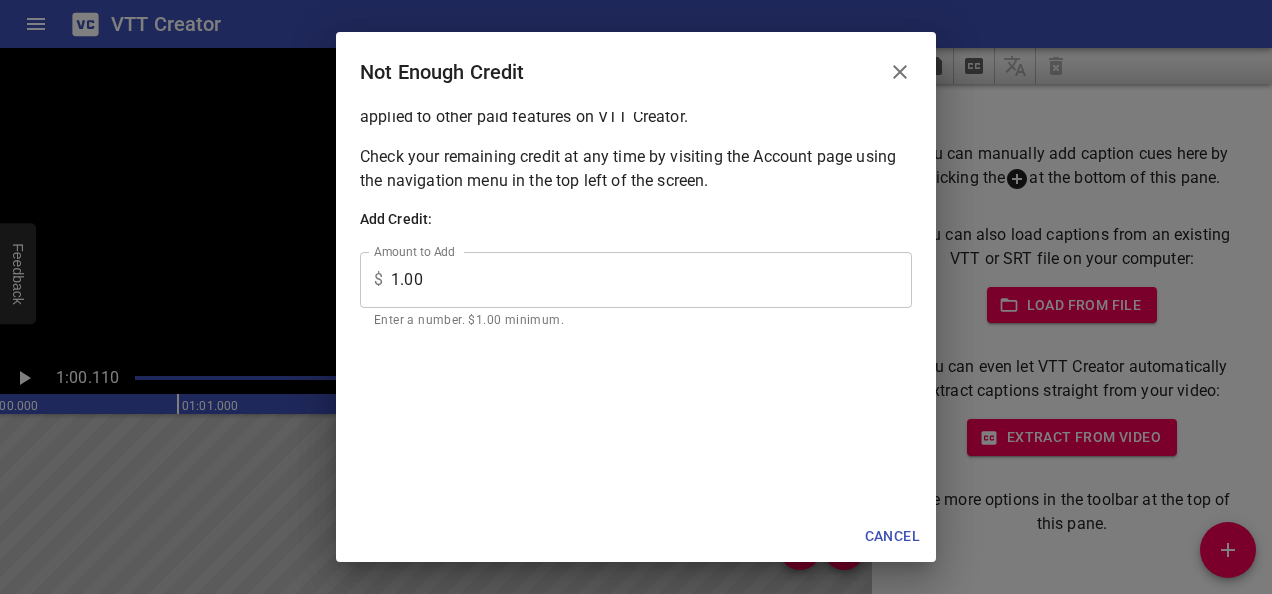 click on "Cancel" at bounding box center [892, 536] 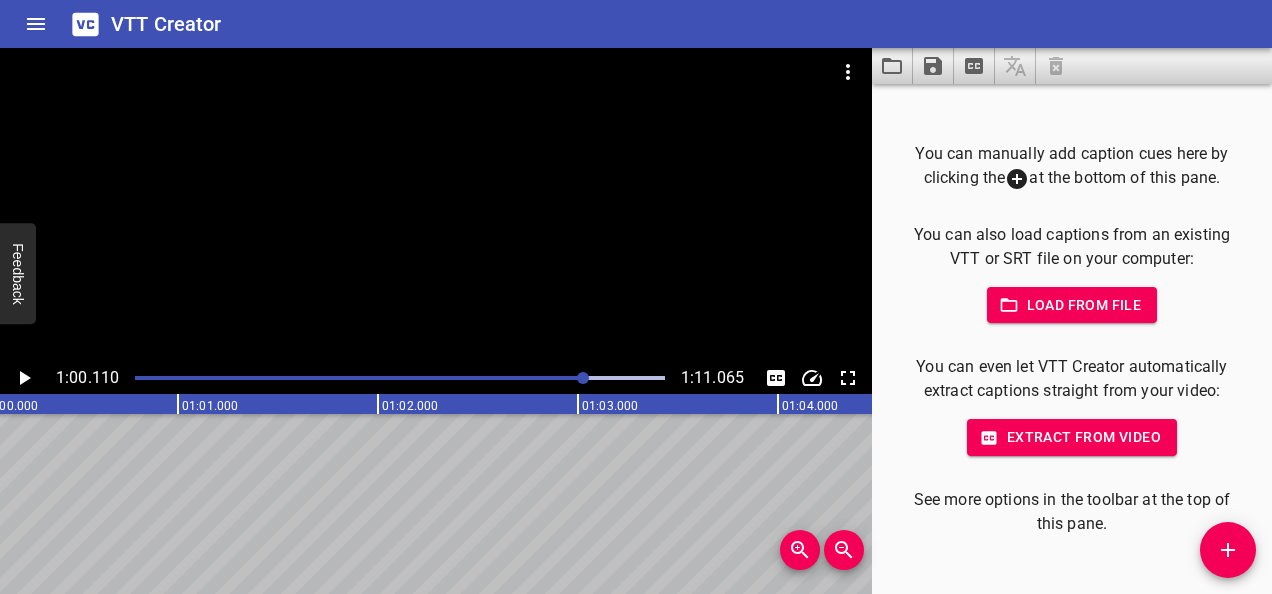 click at bounding box center [436, 205] 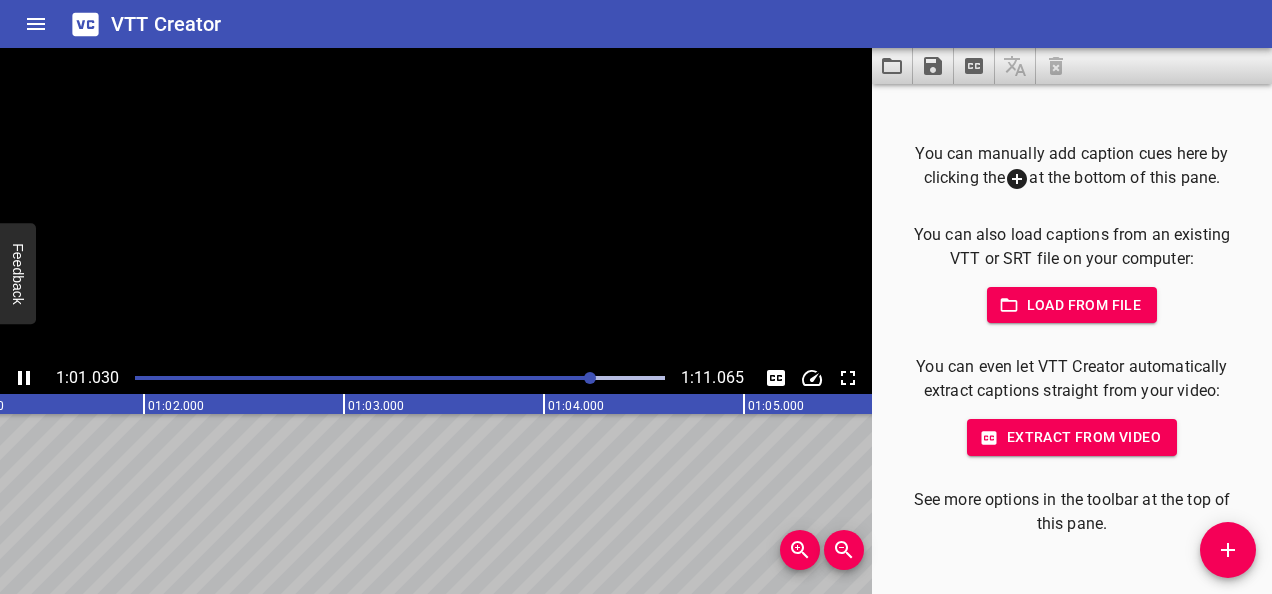 click at bounding box center (436, 205) 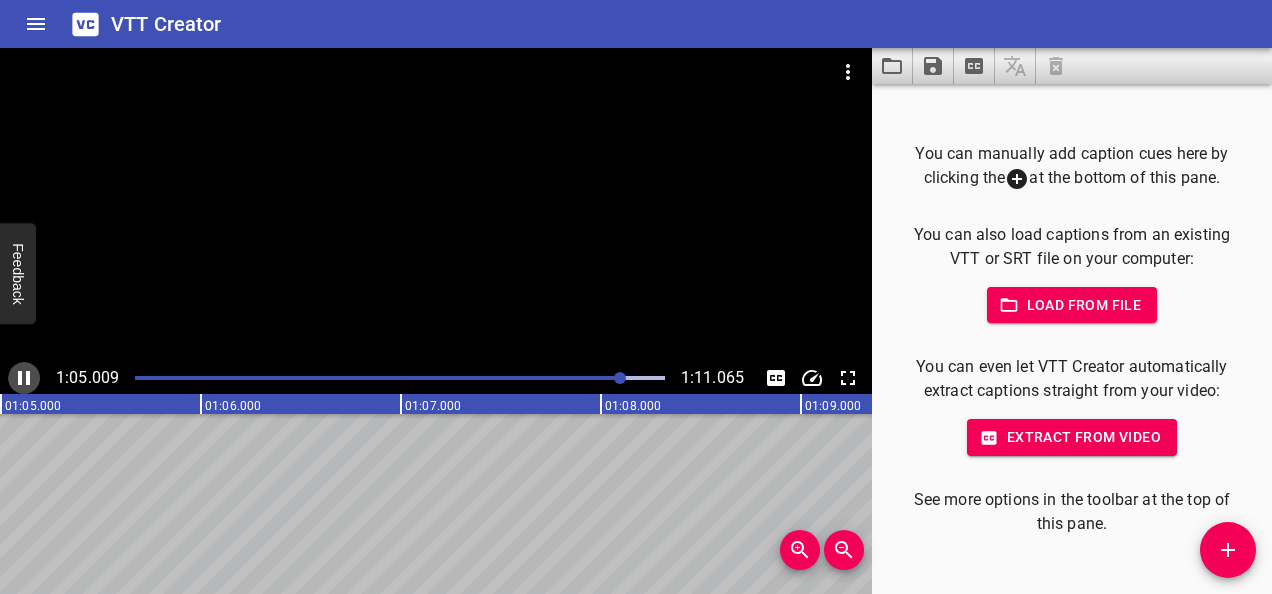 click at bounding box center (24, 378) 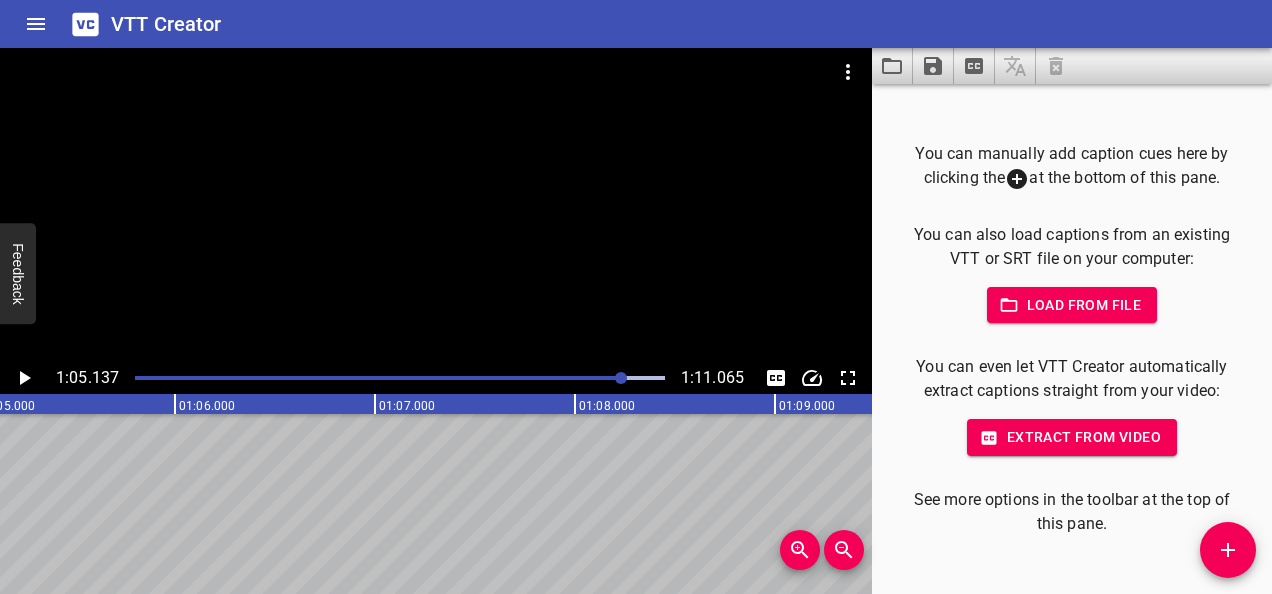 scroll, scrollTop: 0, scrollLeft: 13027, axis: horizontal 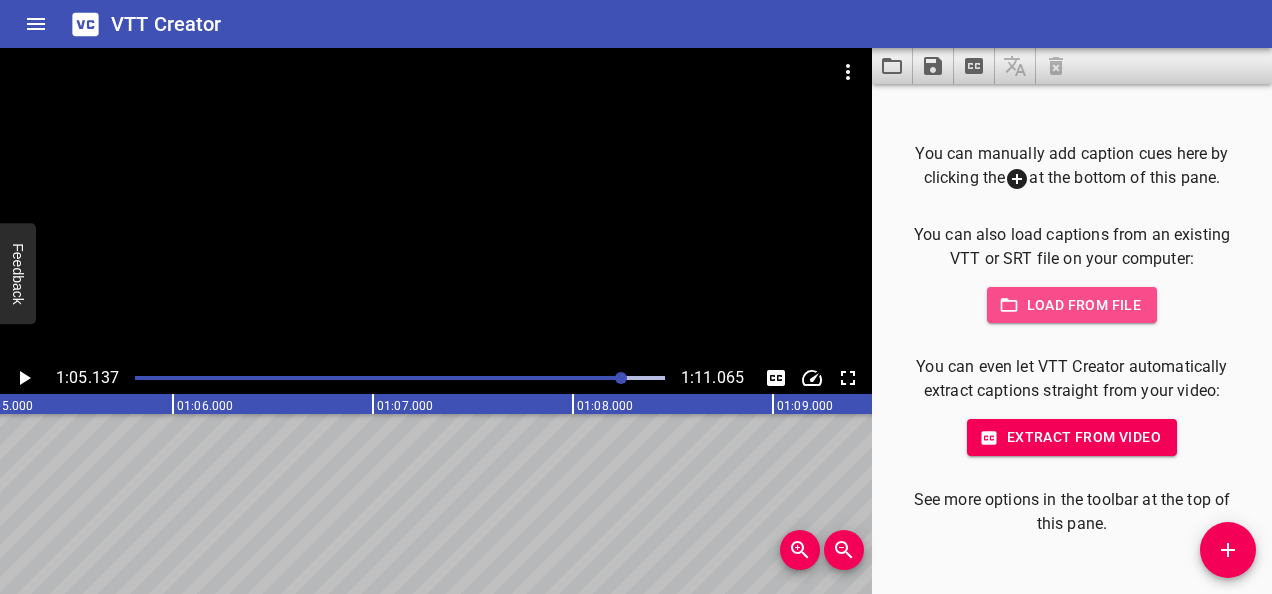 click on "Load from file" at bounding box center [1072, 305] 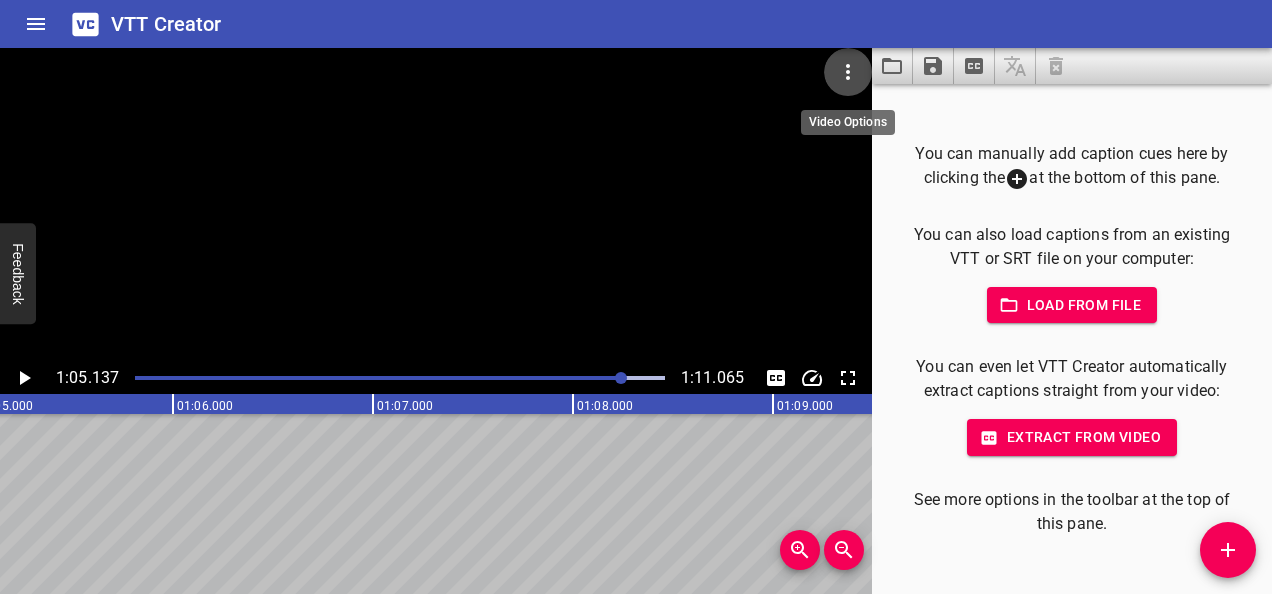 click at bounding box center [848, 72] 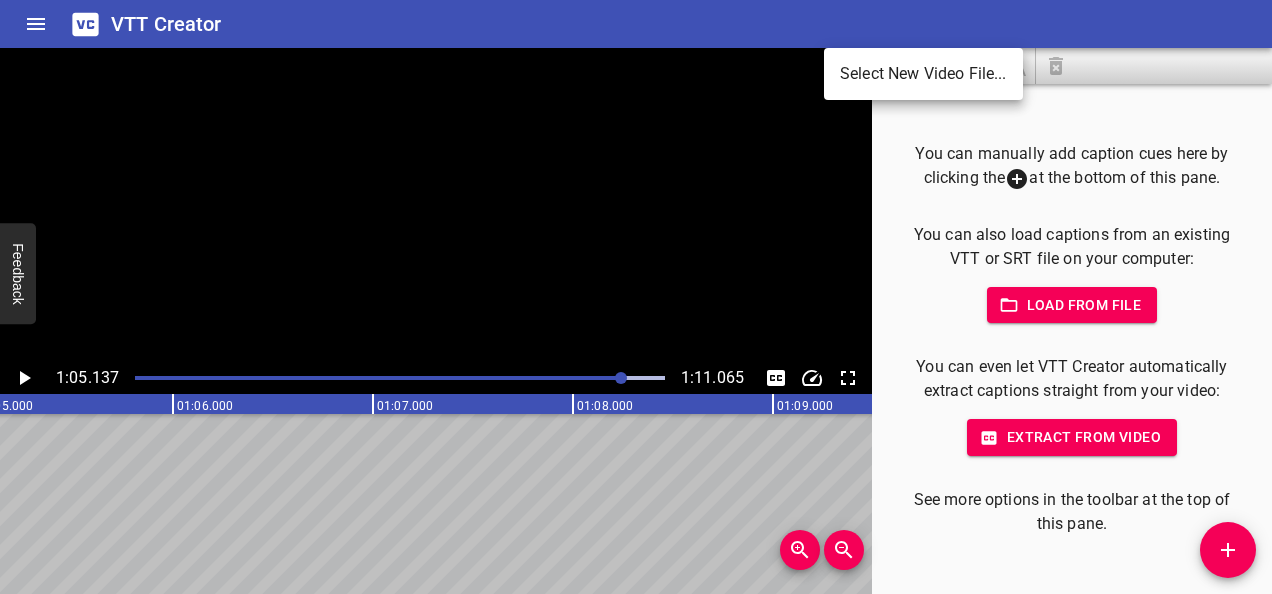 click at bounding box center (636, 297) 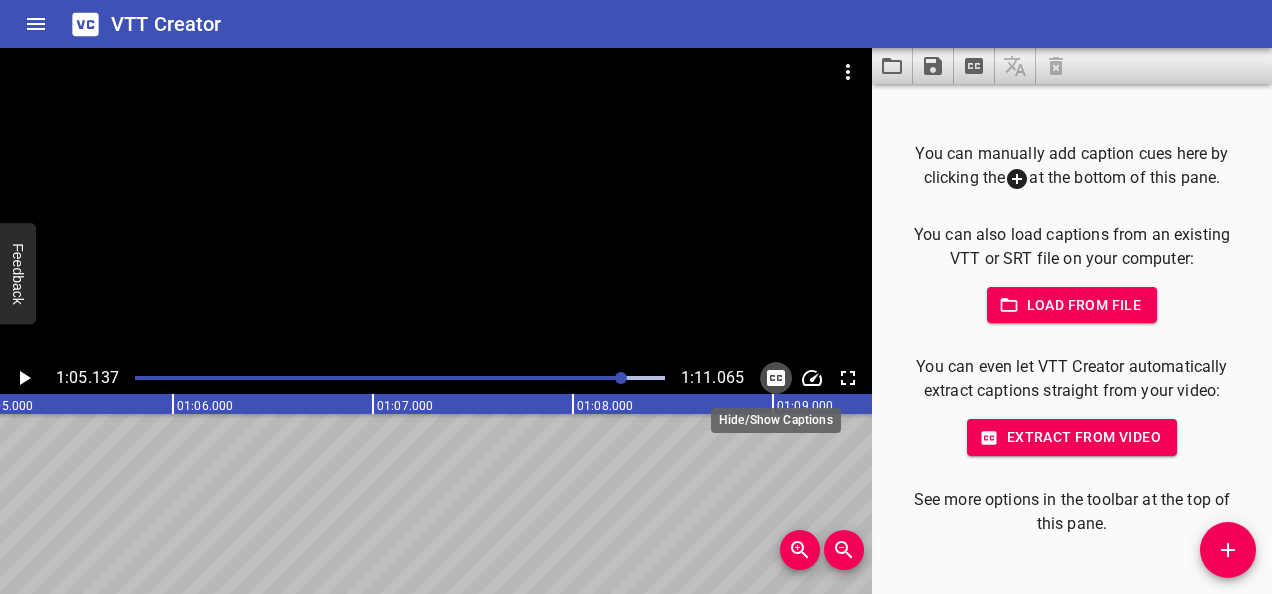 click at bounding box center (776, 378) 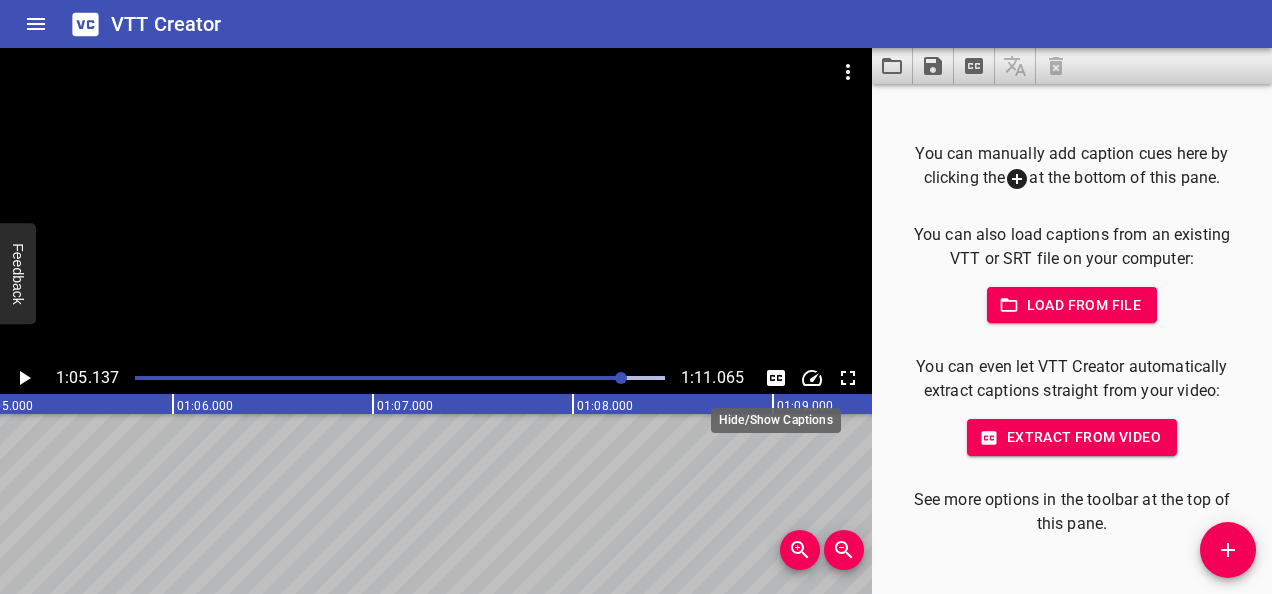 click at bounding box center (776, 378) 